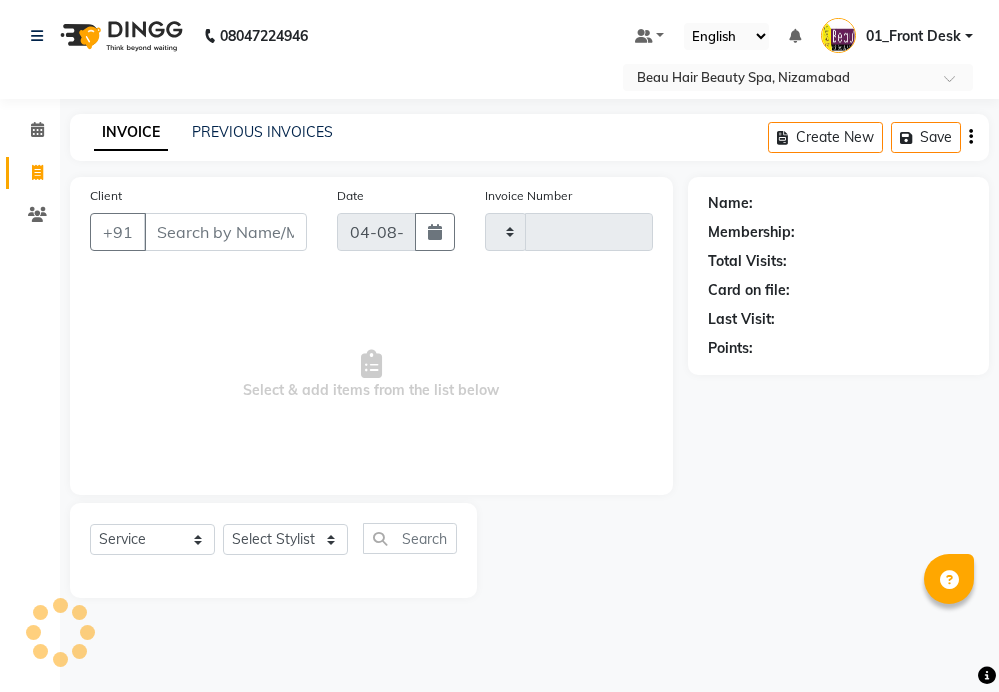 select on "service" 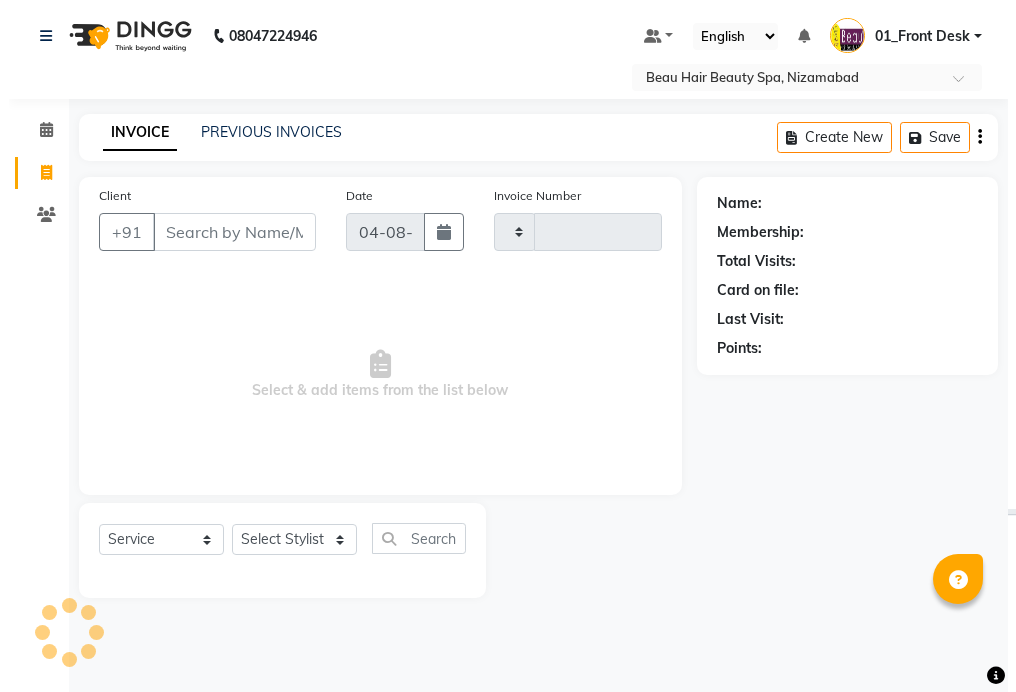 scroll, scrollTop: 0, scrollLeft: 0, axis: both 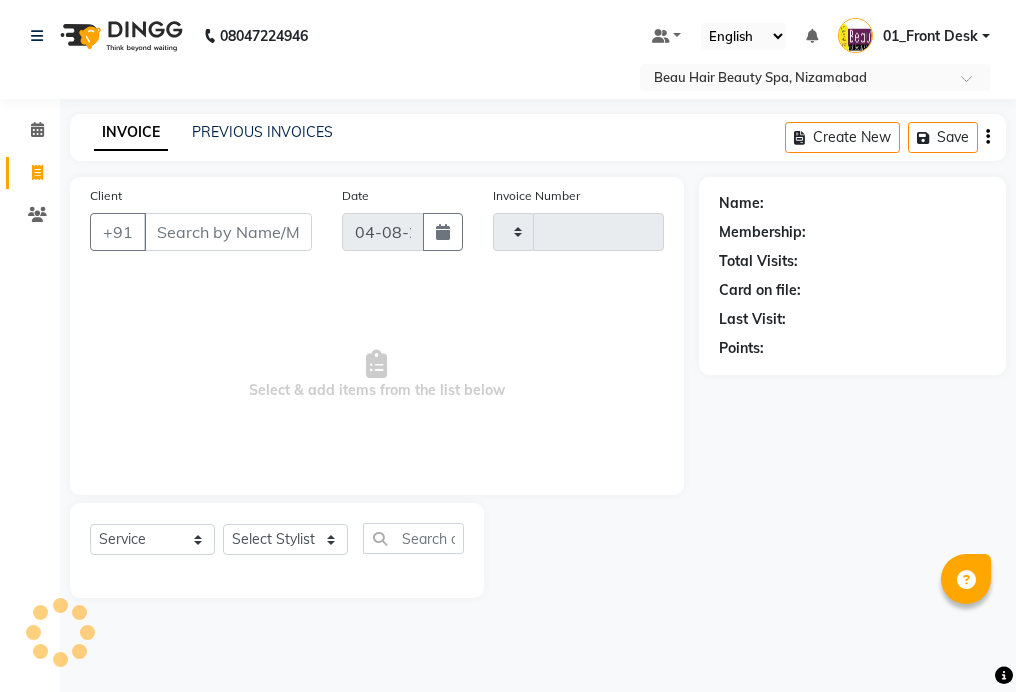 type on "1633" 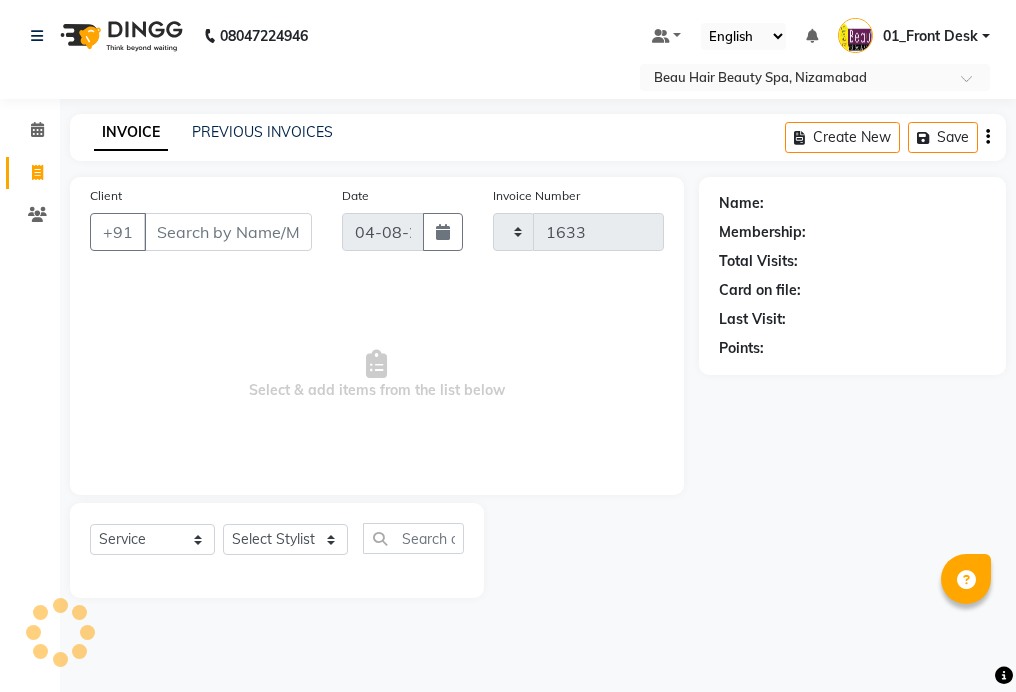 select on "3470" 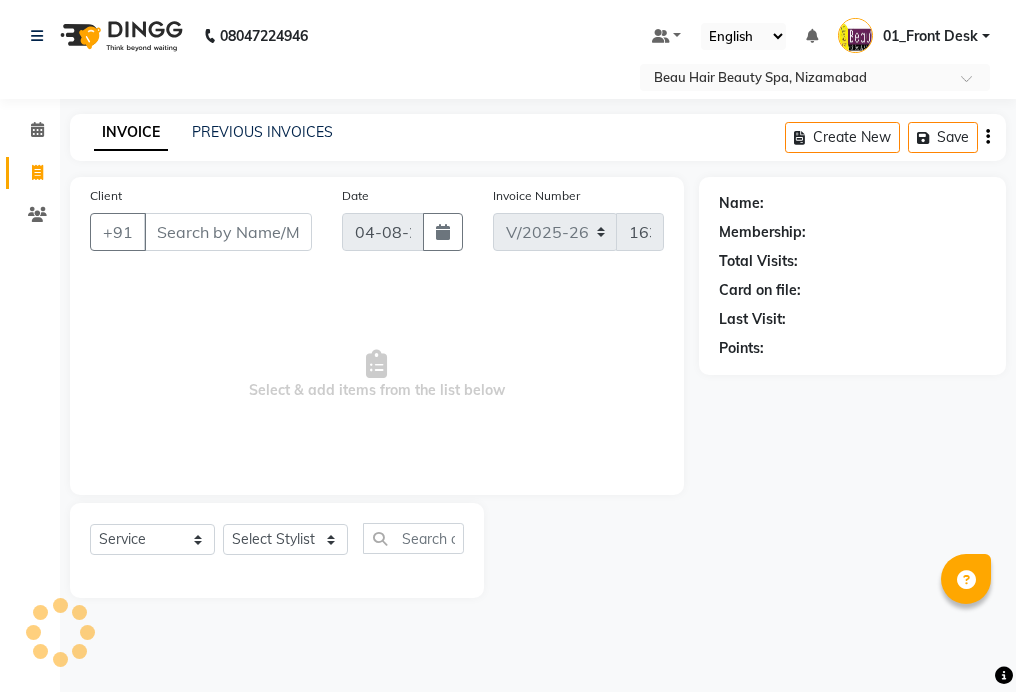 click on "Client" at bounding box center (228, 232) 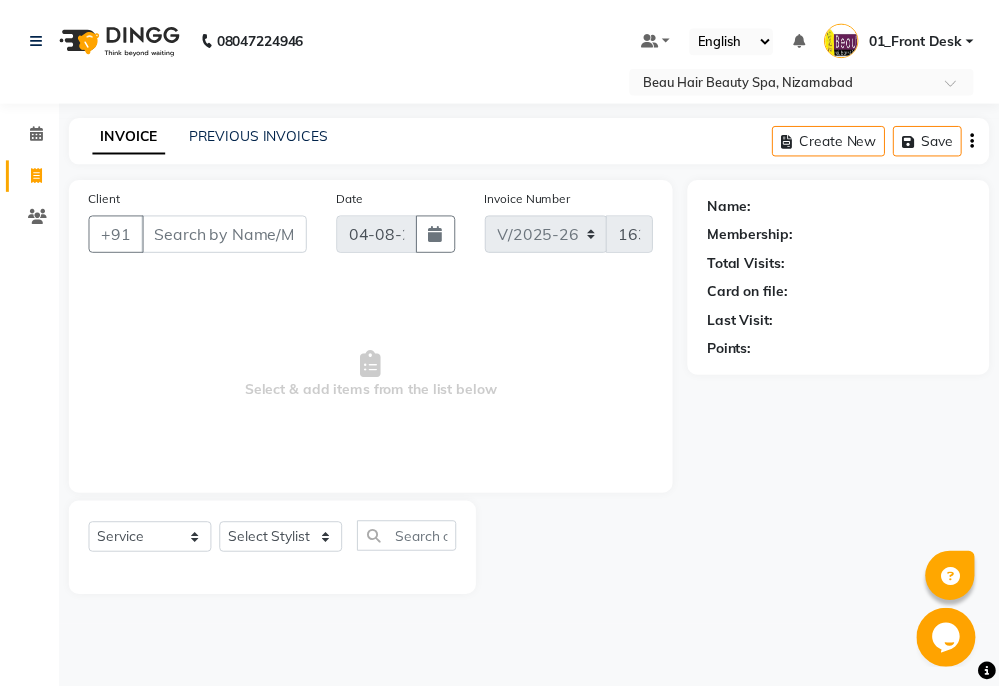 scroll, scrollTop: 0, scrollLeft: 0, axis: both 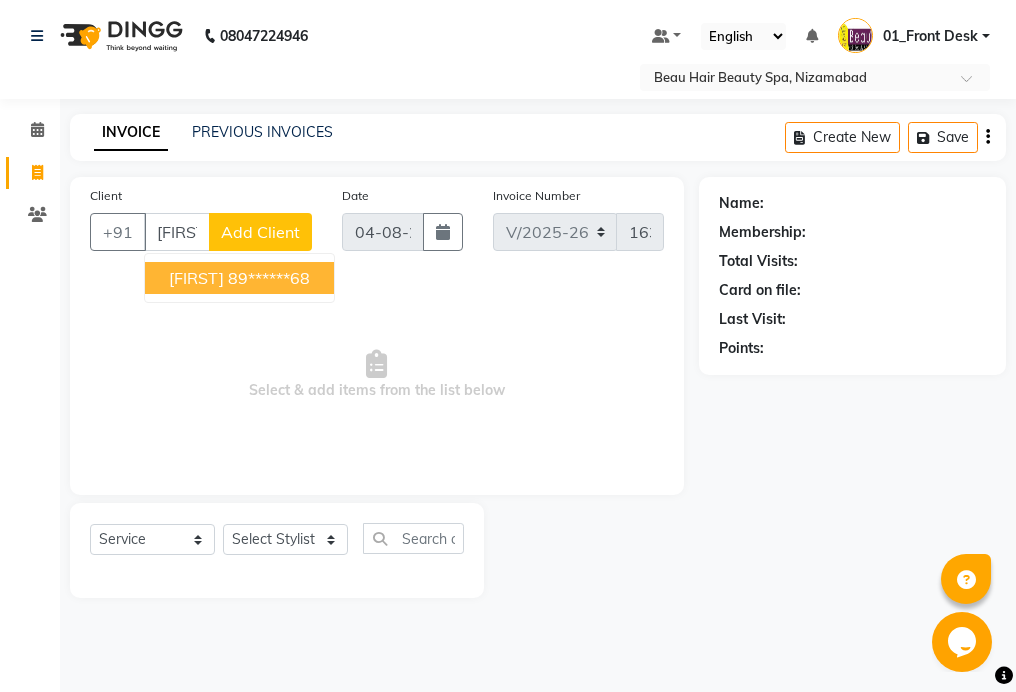 click on "[FIRST] [PHONE]" at bounding box center [239, 278] 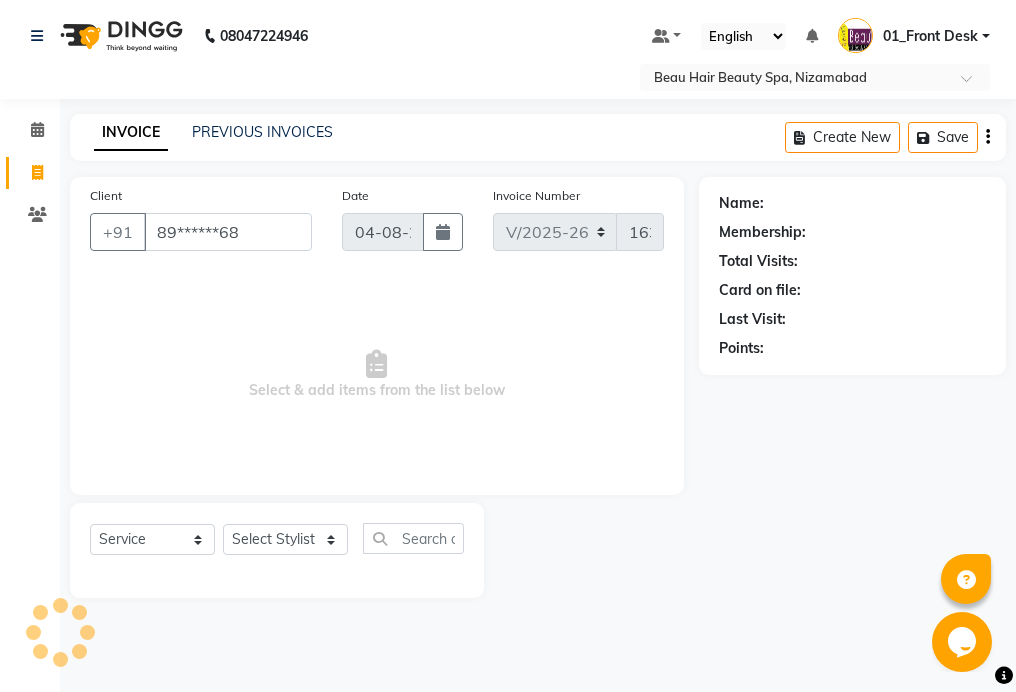 type on "89******68" 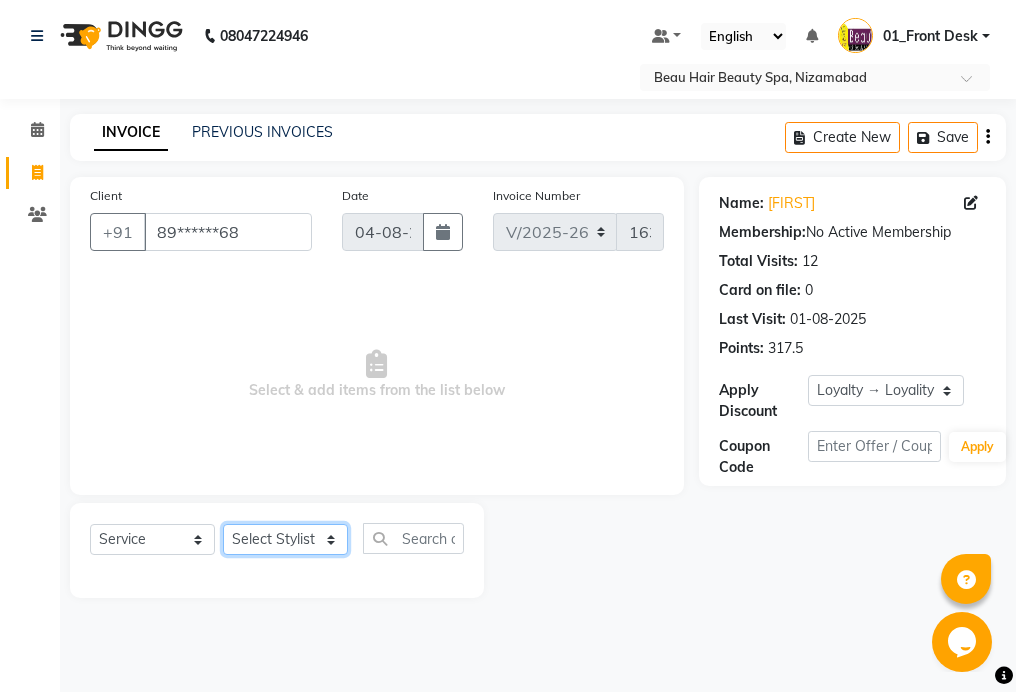 click on "Select Stylist 01_Front Desk 04_Lavanya 07_Manjushree 11_Ramesh 15_Adrish 26_Srinivas 99_Vishal Sir" 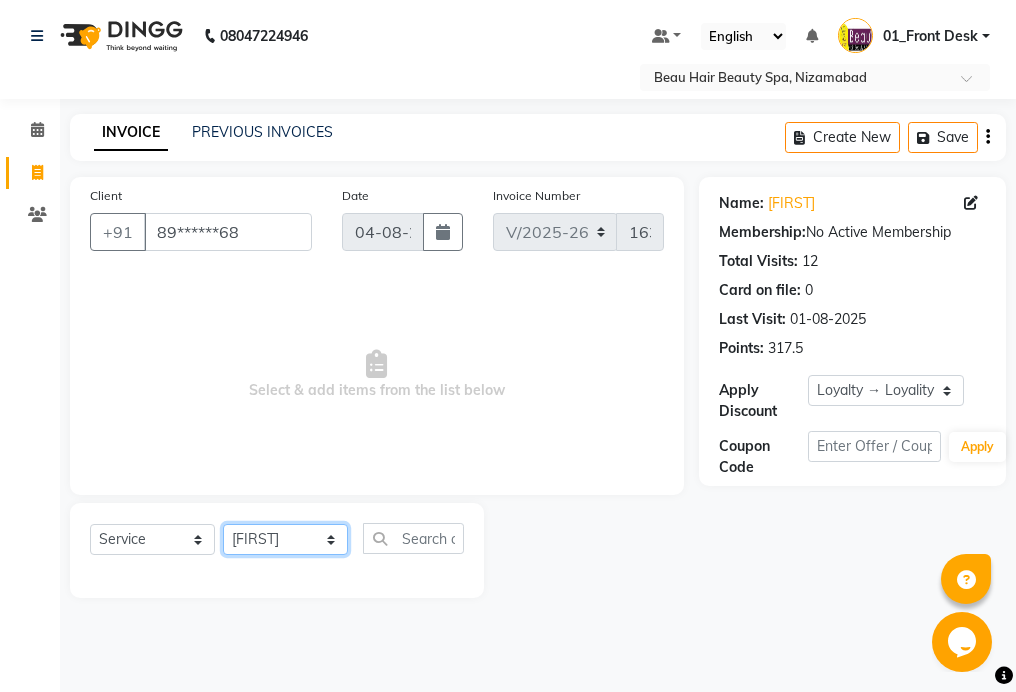 click on "Select Stylist 01_Front Desk 04_Lavanya 07_Manjushree 11_Ramesh 15_Adrish 26_Srinivas 99_Vishal Sir" 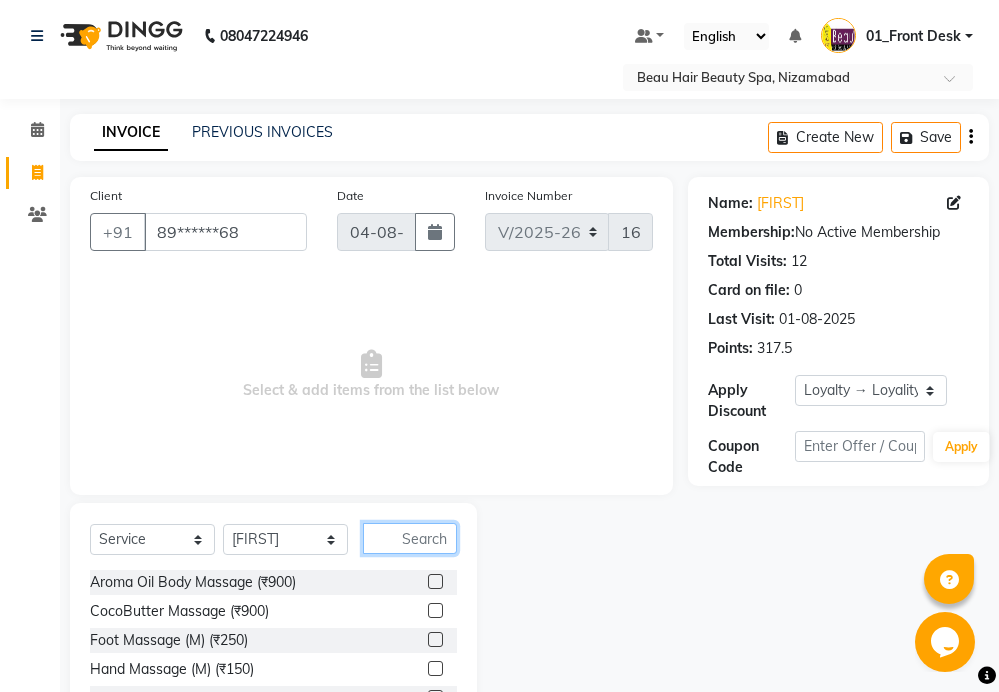 click 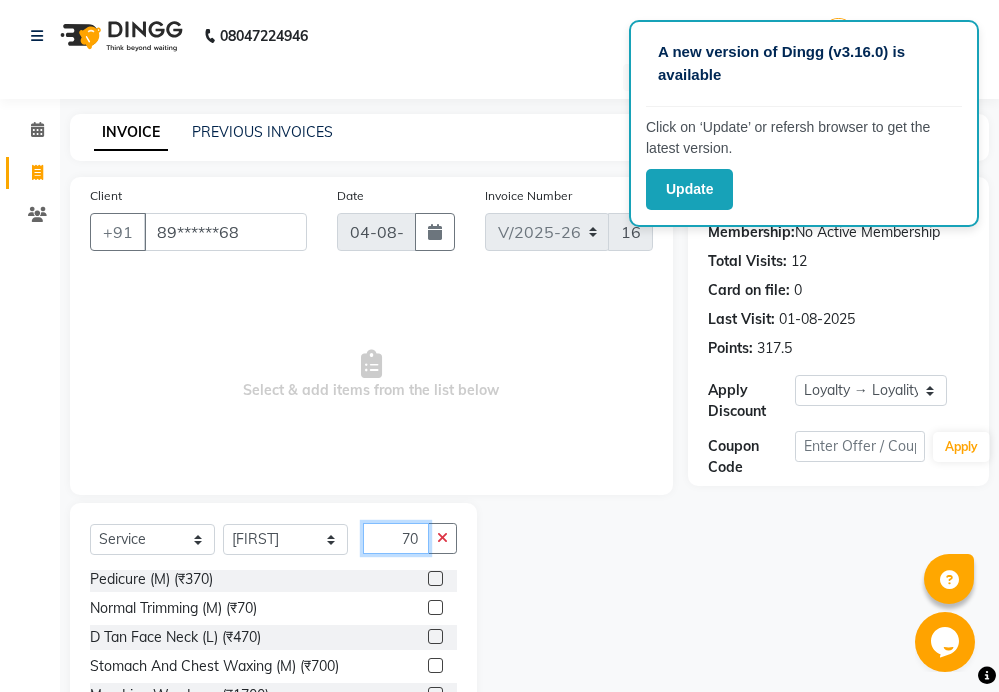 scroll, scrollTop: 675, scrollLeft: 0, axis: vertical 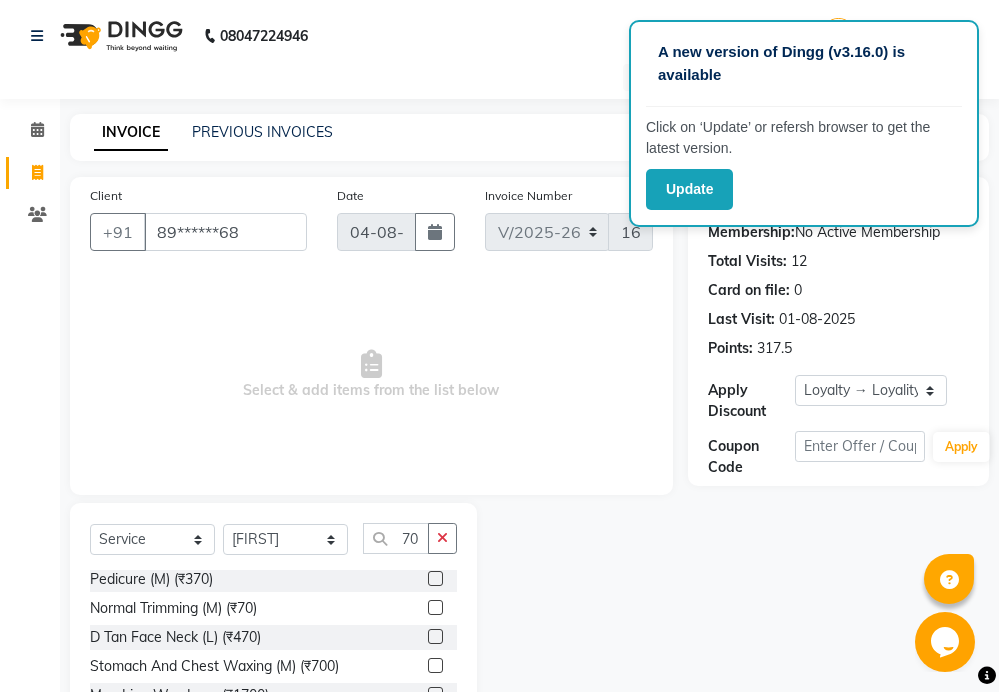 click 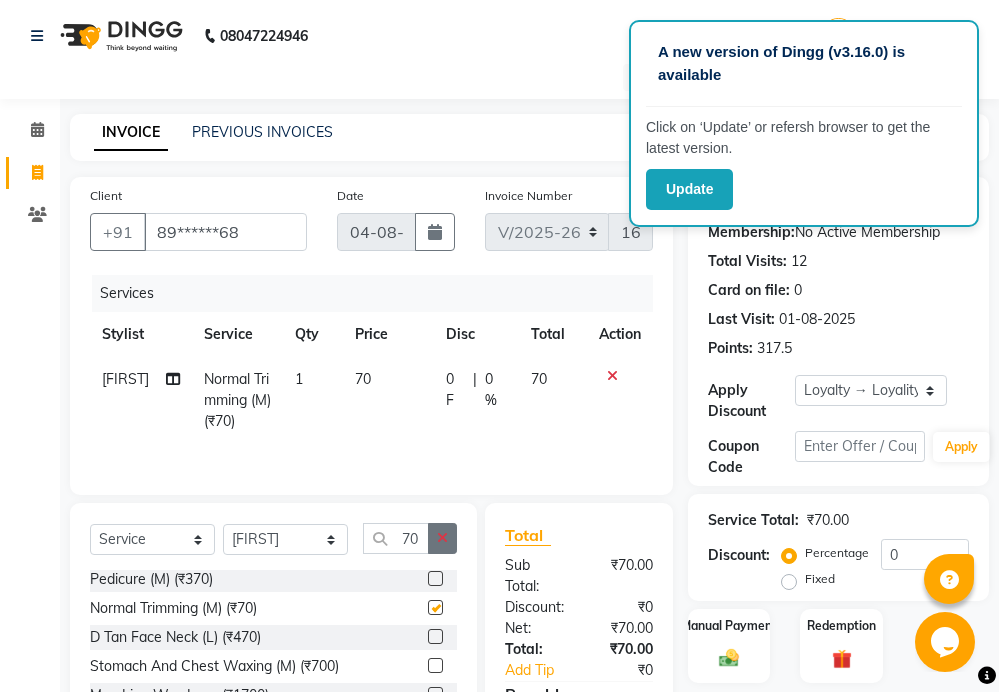 checkbox on "false" 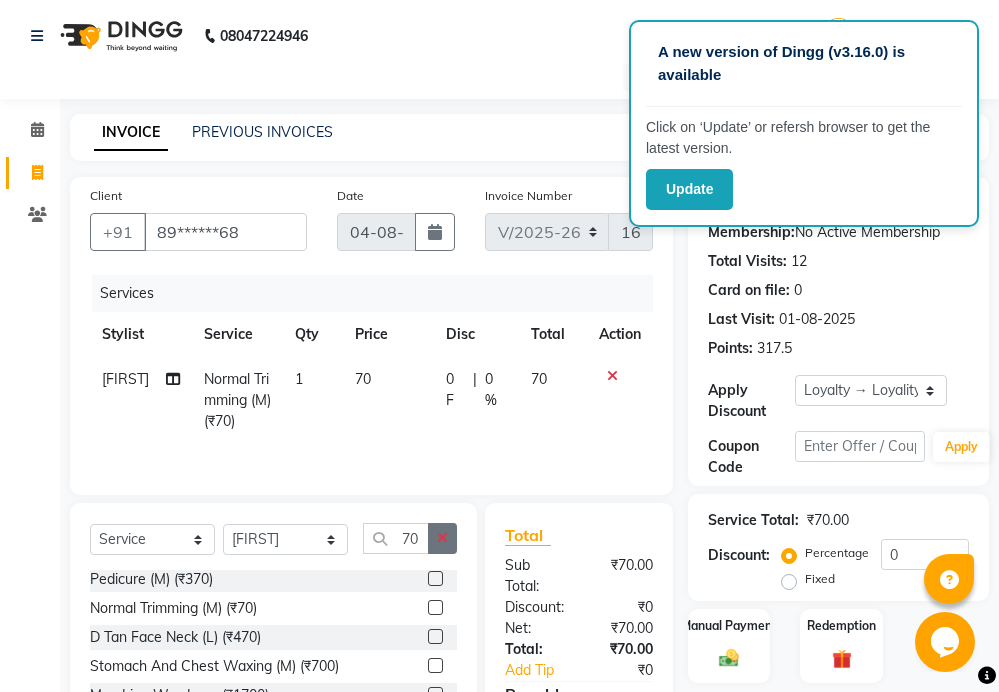 click 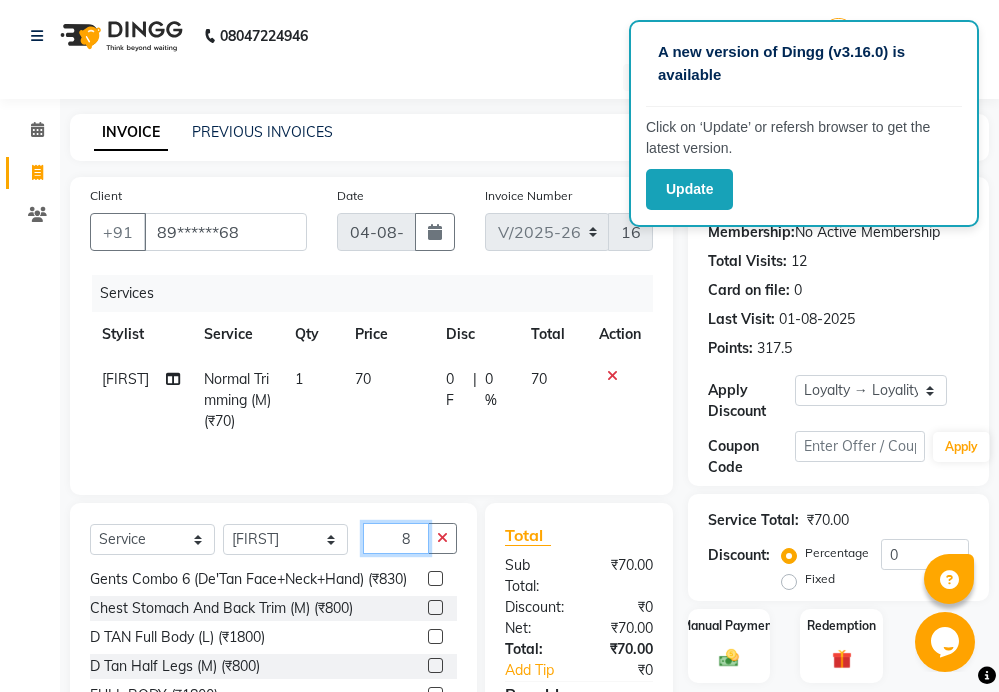 scroll, scrollTop: 8, scrollLeft: 0, axis: vertical 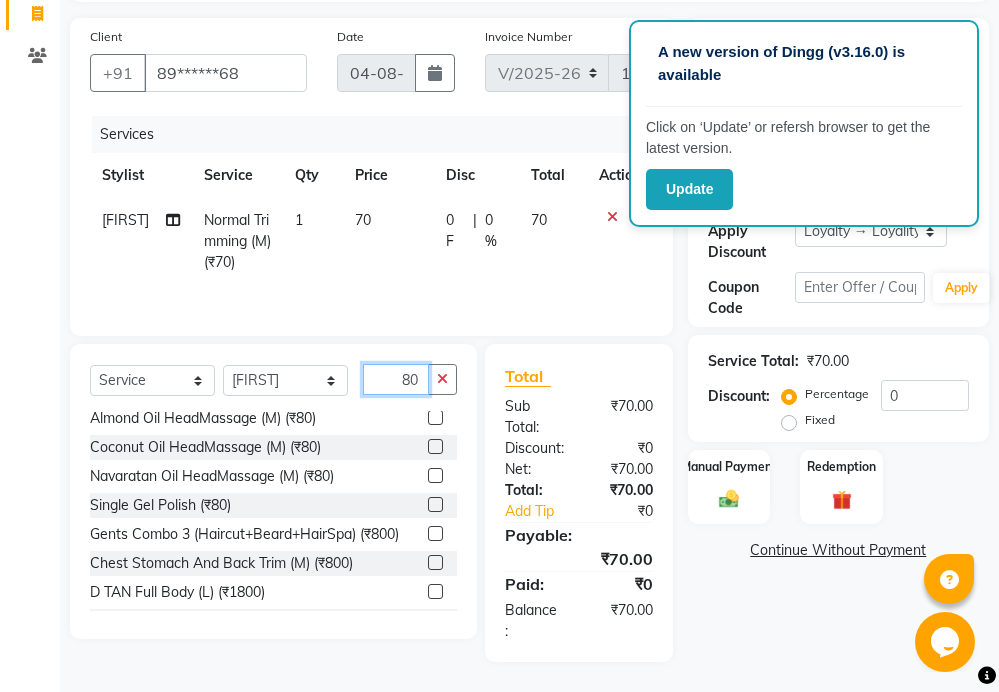 type on "80" 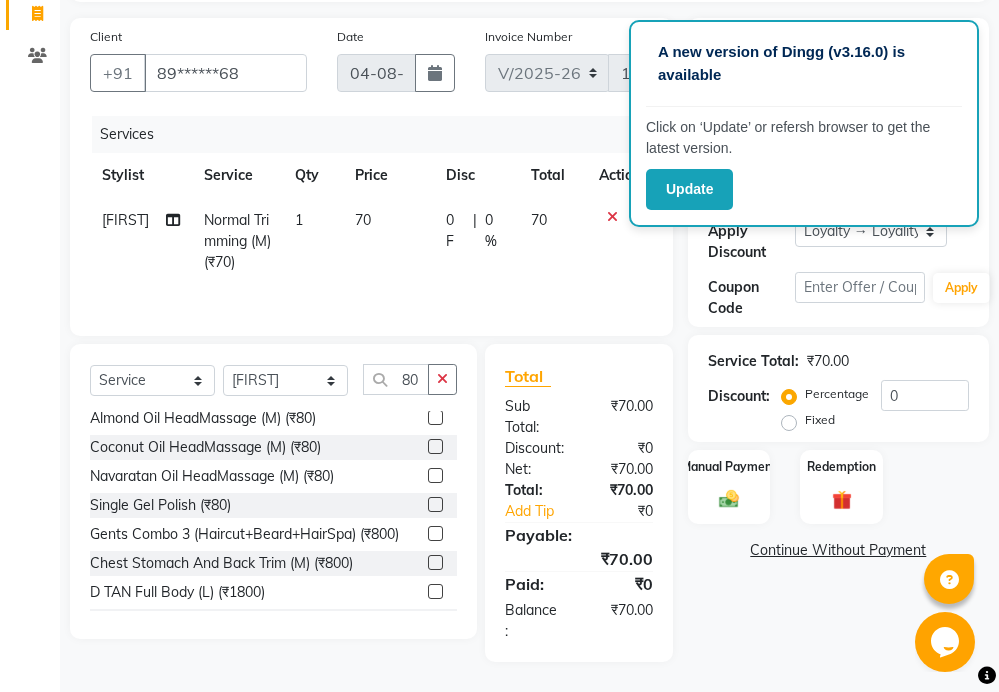 click 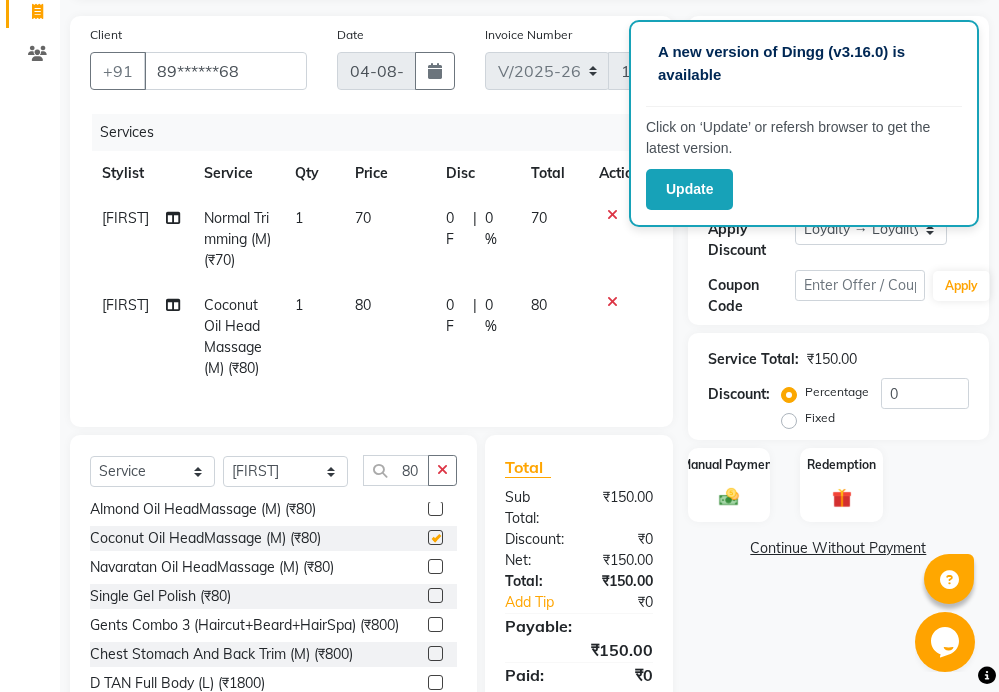 checkbox on "false" 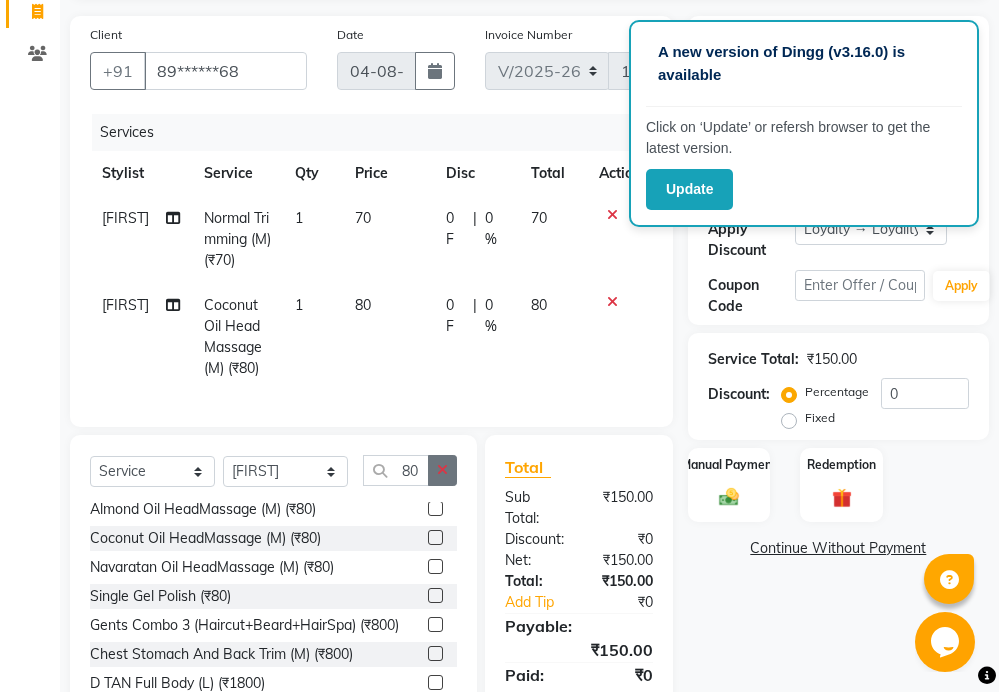 click 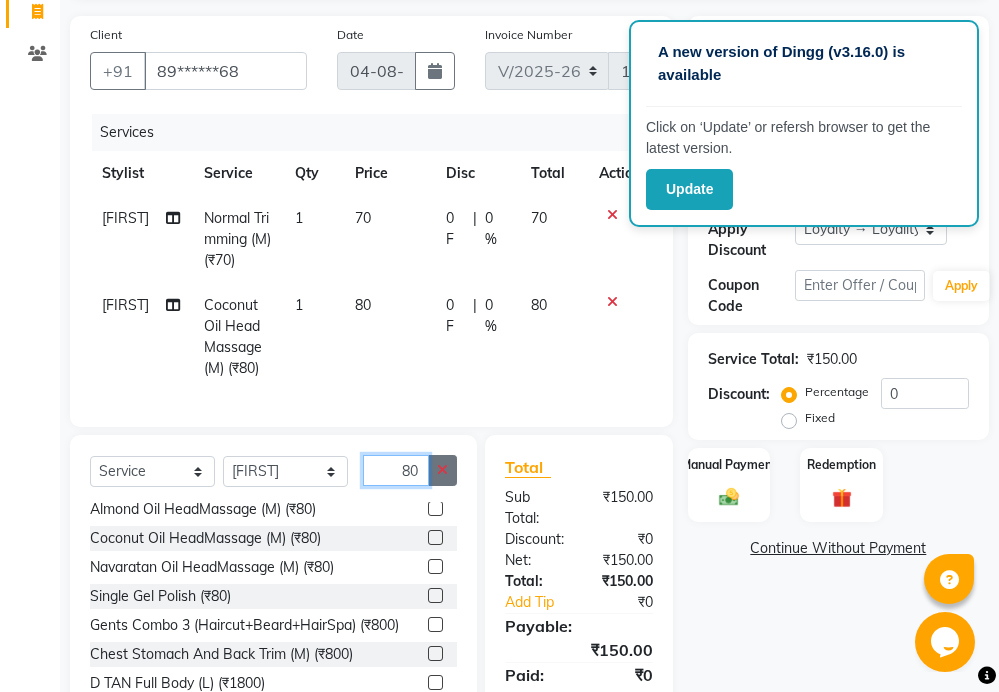 type 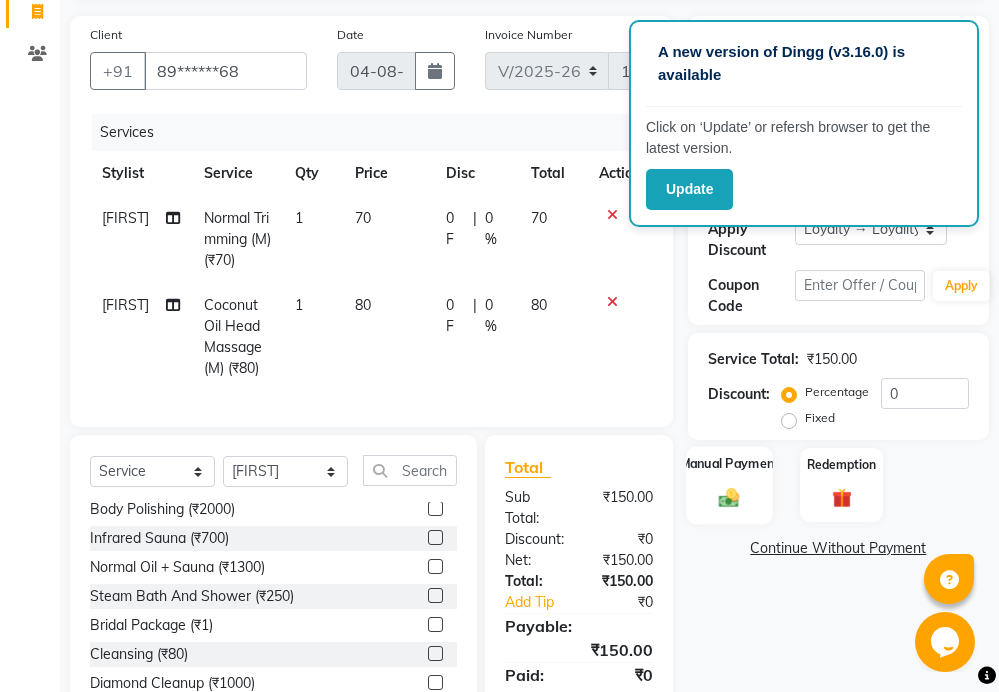 click on "Manual Payment" 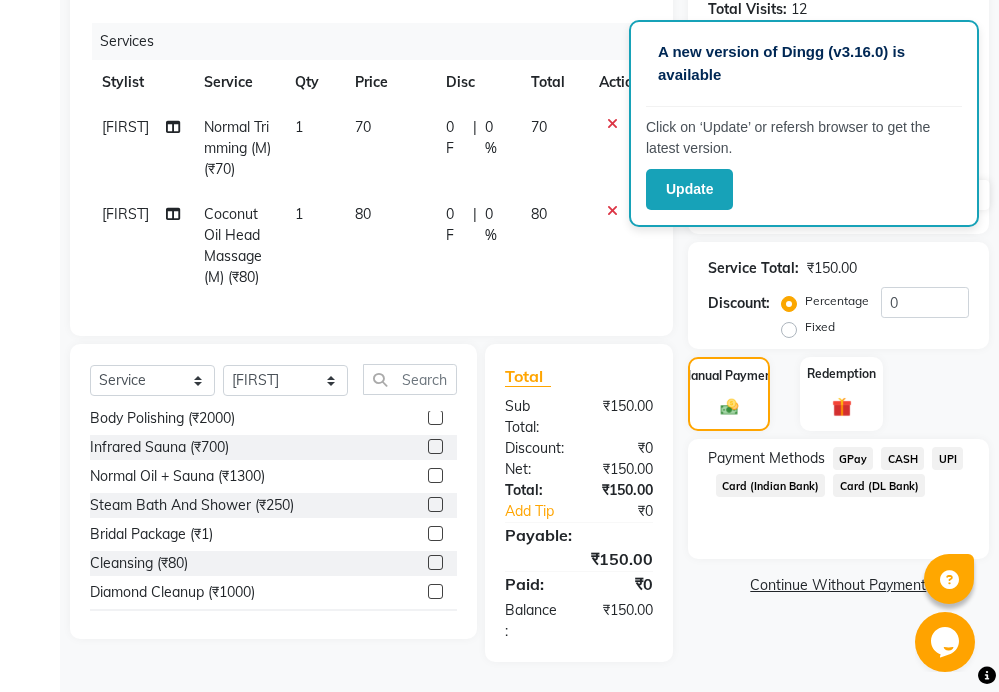 scroll, scrollTop: 269, scrollLeft: 0, axis: vertical 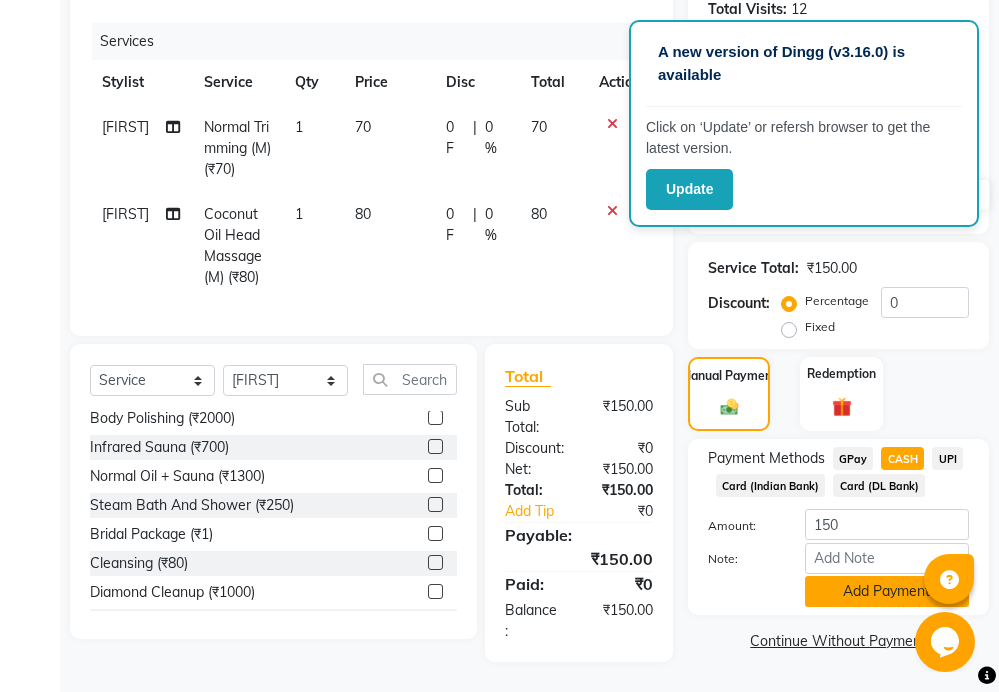 click on "Add Payment" 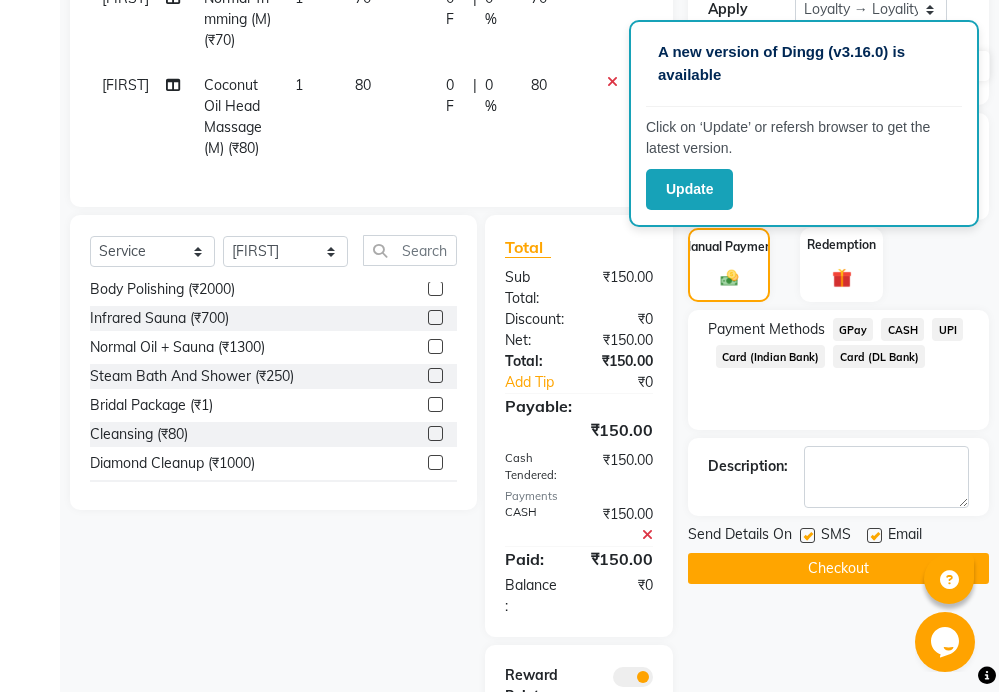 scroll, scrollTop: 534, scrollLeft: 0, axis: vertical 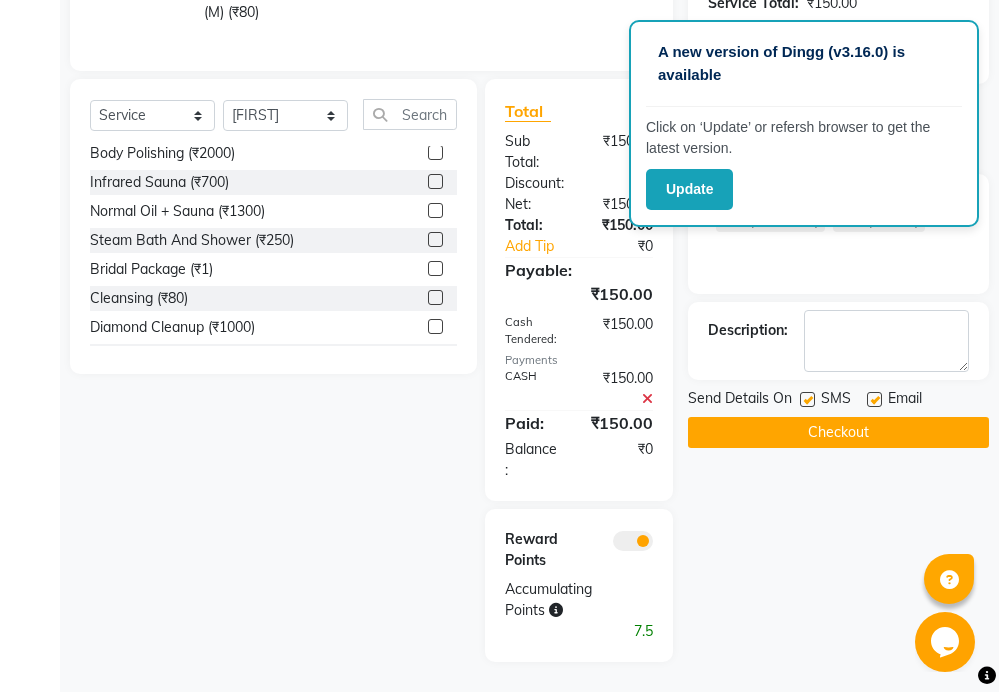 click on "Checkout" 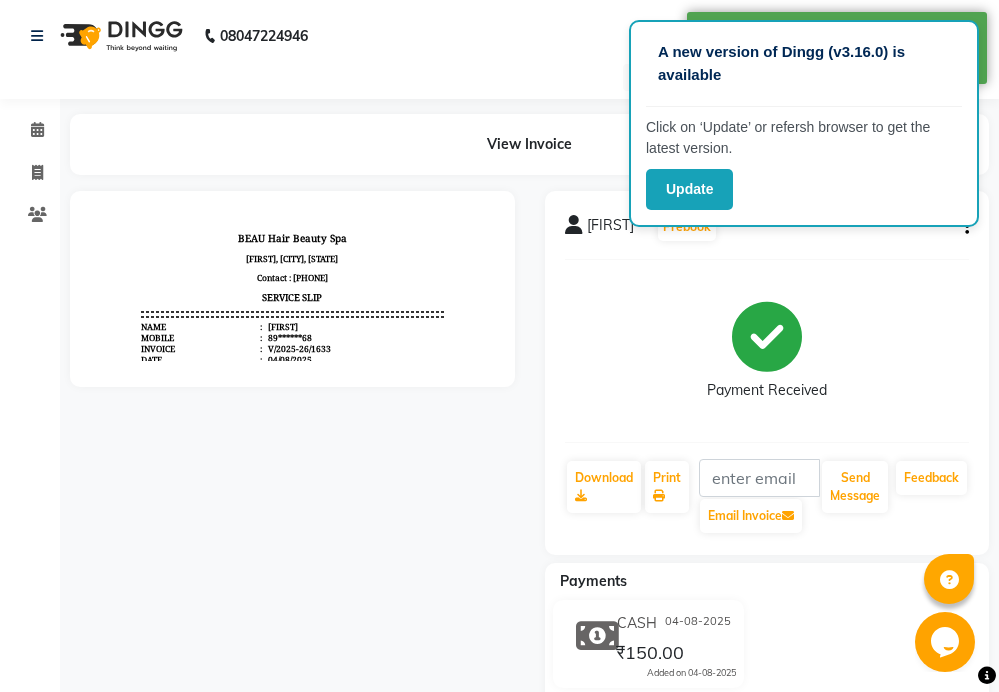scroll, scrollTop: 0, scrollLeft: 0, axis: both 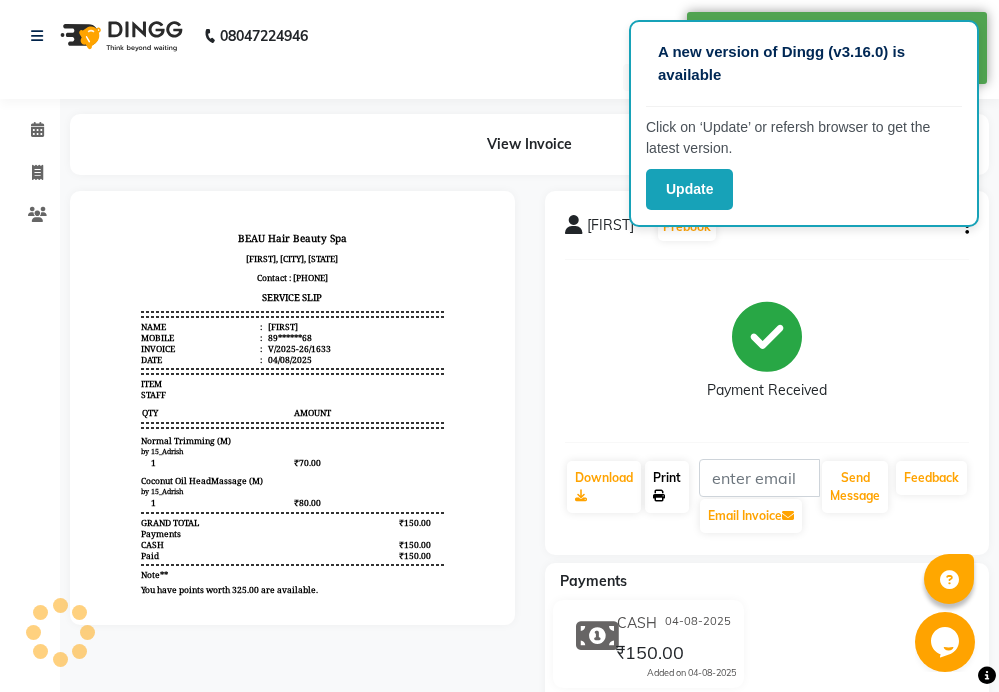 click on "Print" 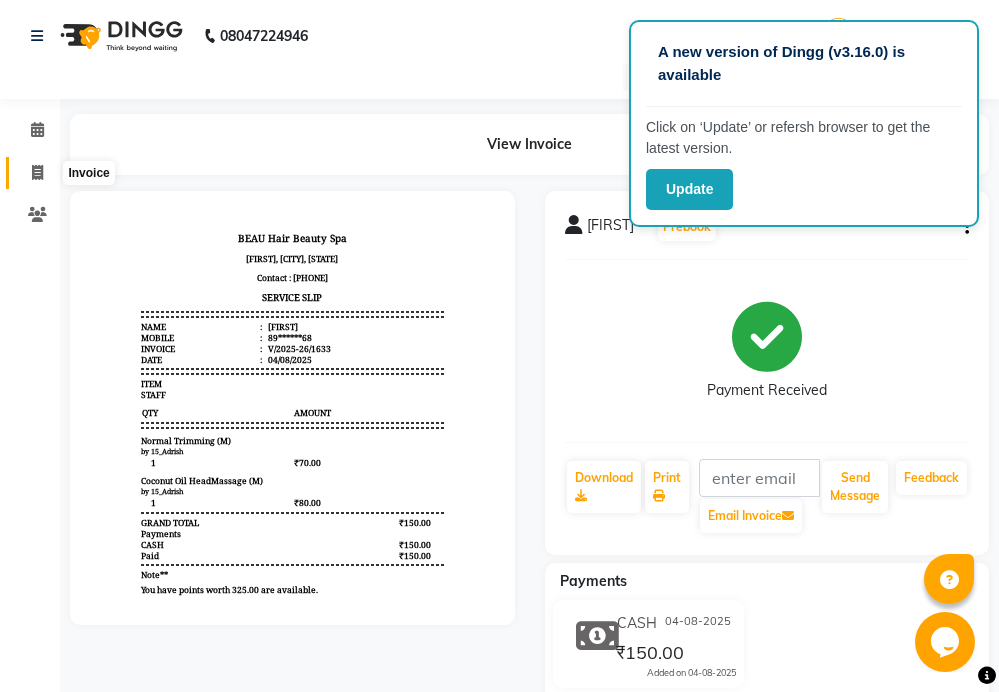 click 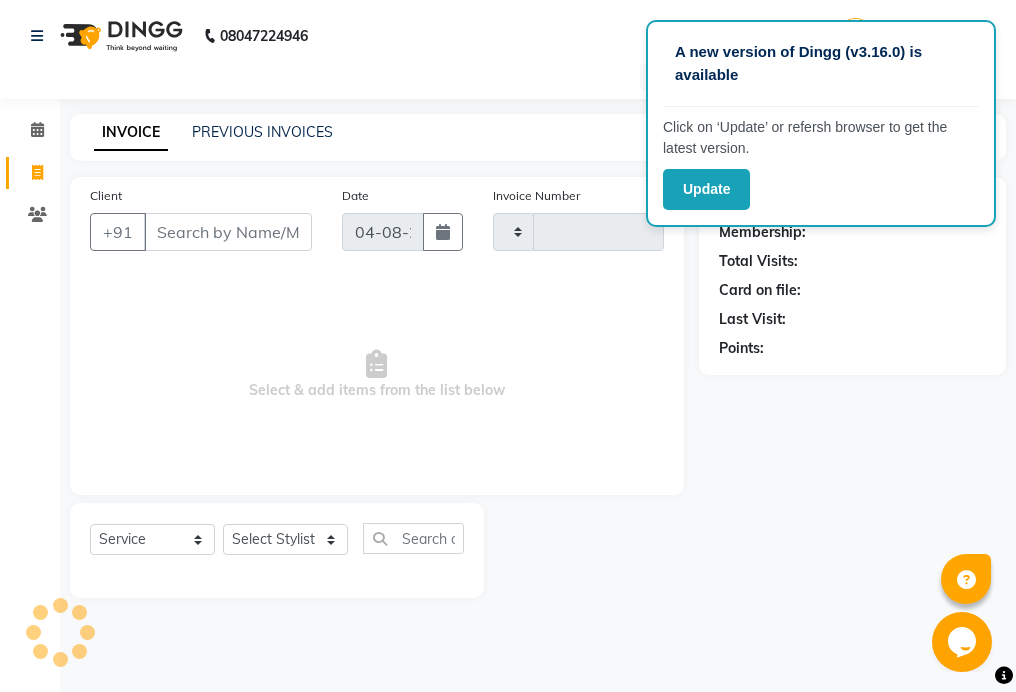 type on "1634" 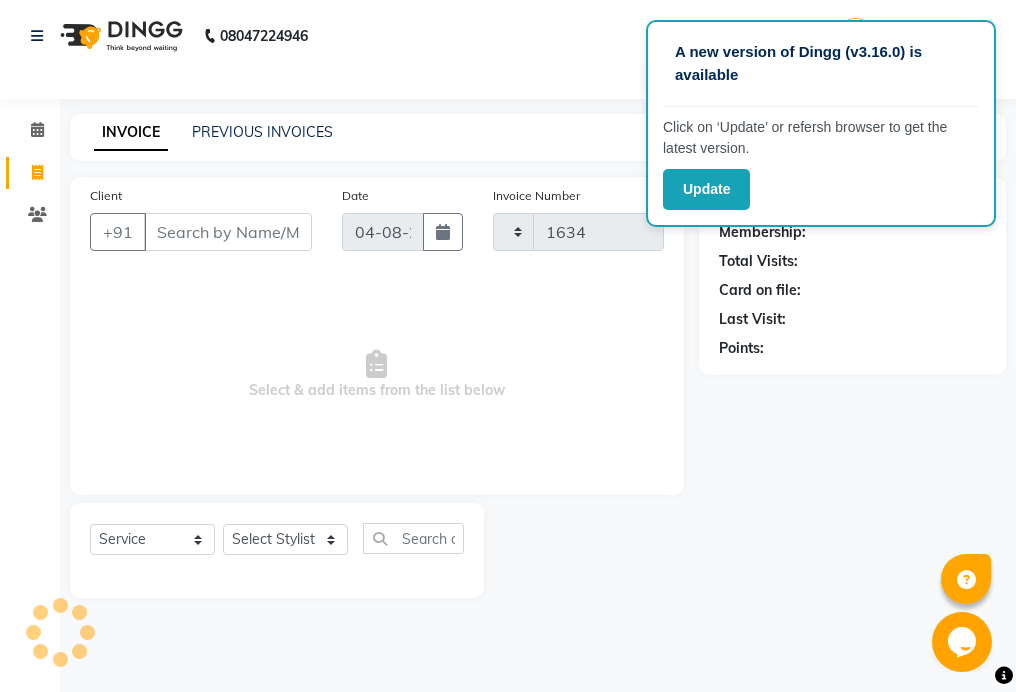 select on "3470" 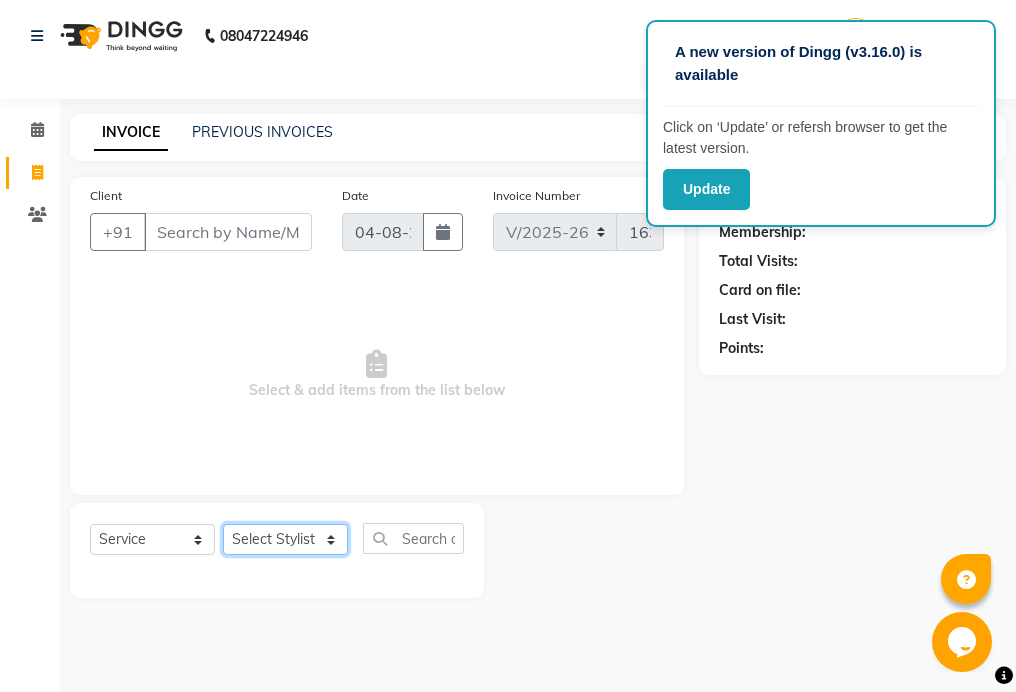 click on "Select Stylist 01_Front Desk 04_Lavanya 07_Manjushree 11_Ramesh 15_Adrish 26_Srinivas 99_Vishal Sir" 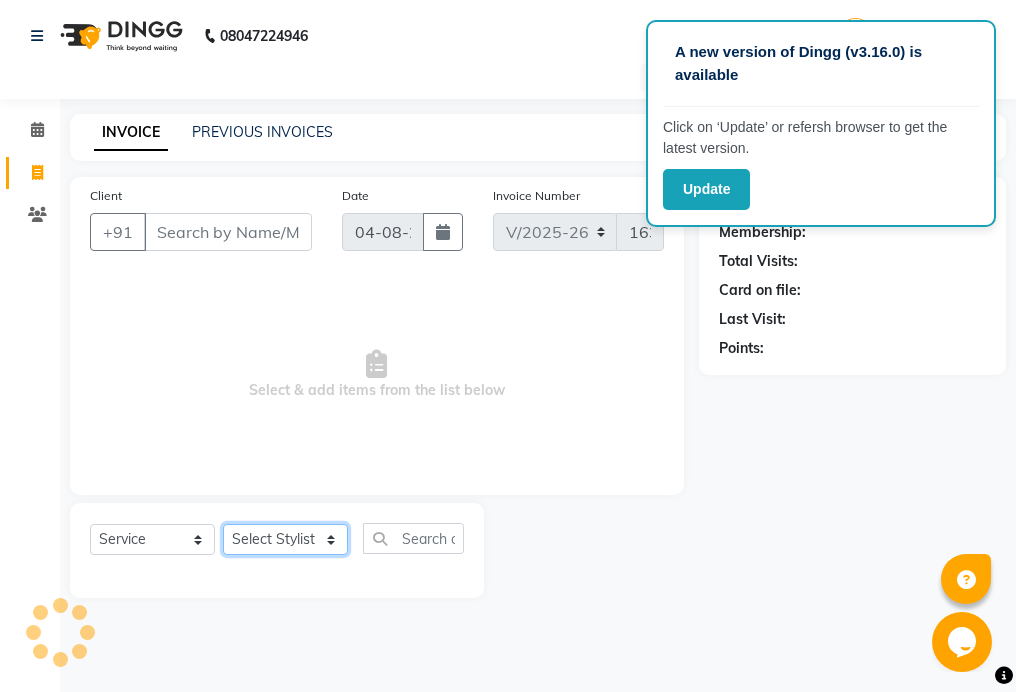 select on "15614" 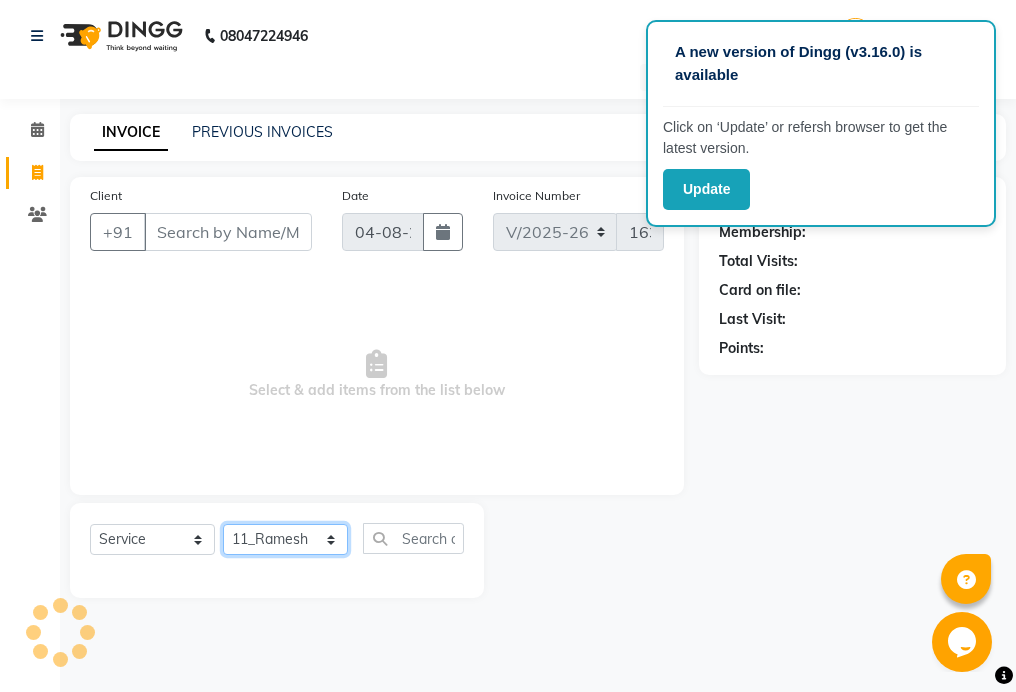 click on "Select Stylist 01_Front Desk 04_Lavanya 07_Manjushree 11_Ramesh 15_Adrish 26_Srinivas 99_Vishal Sir" 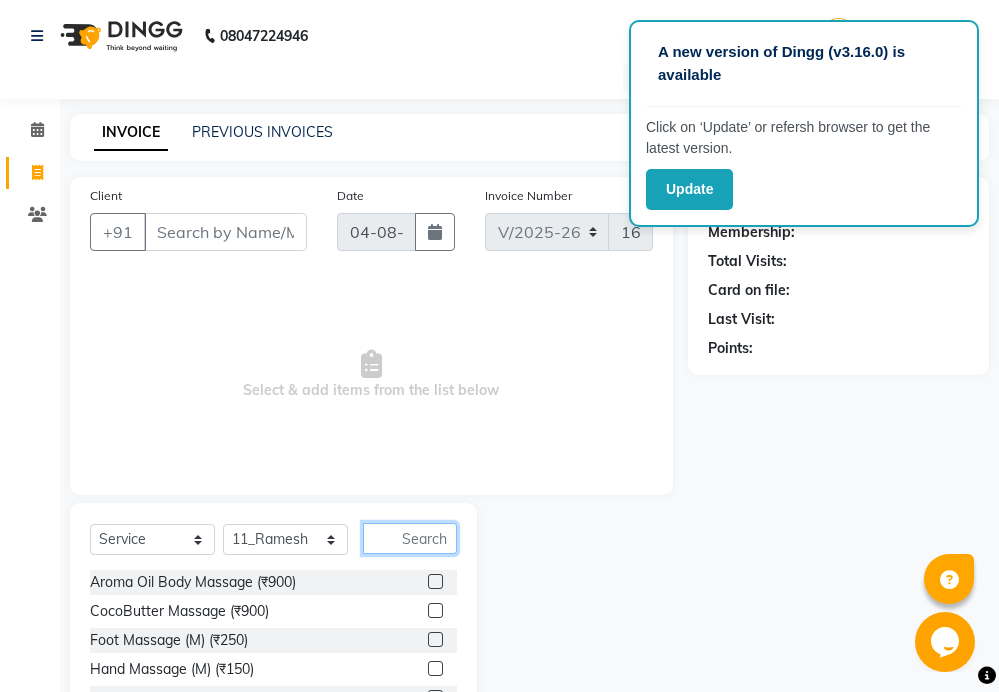 click 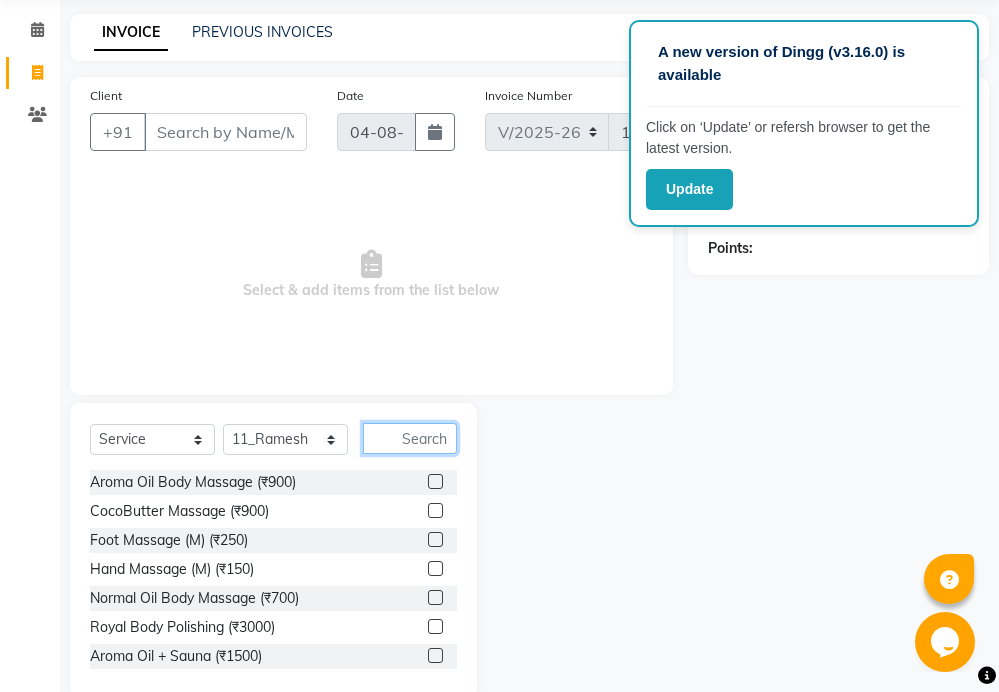 scroll, scrollTop: 100, scrollLeft: 0, axis: vertical 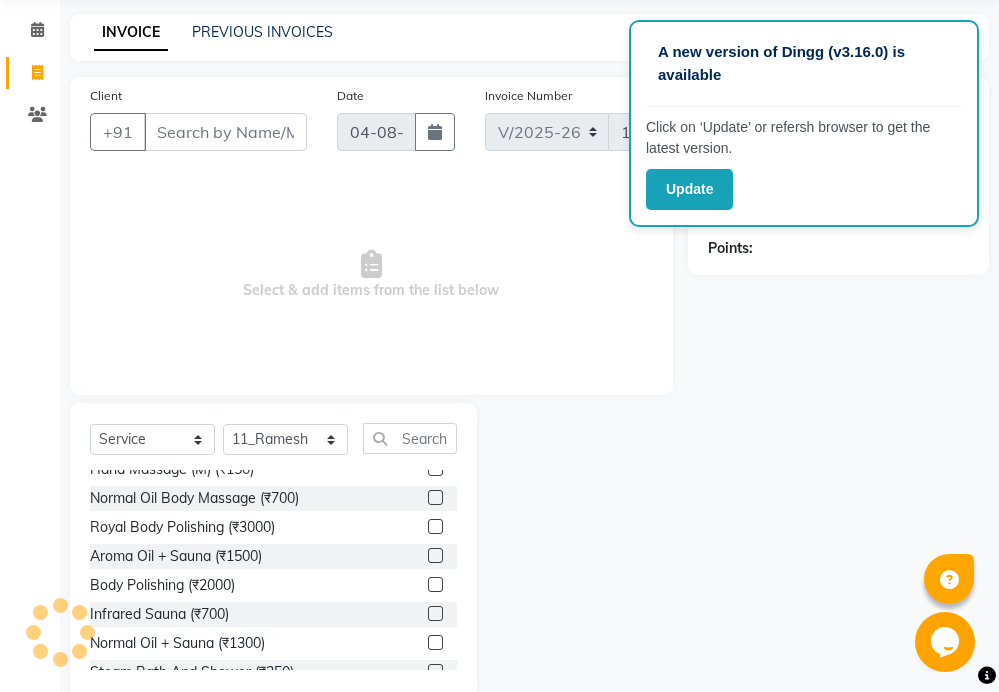click 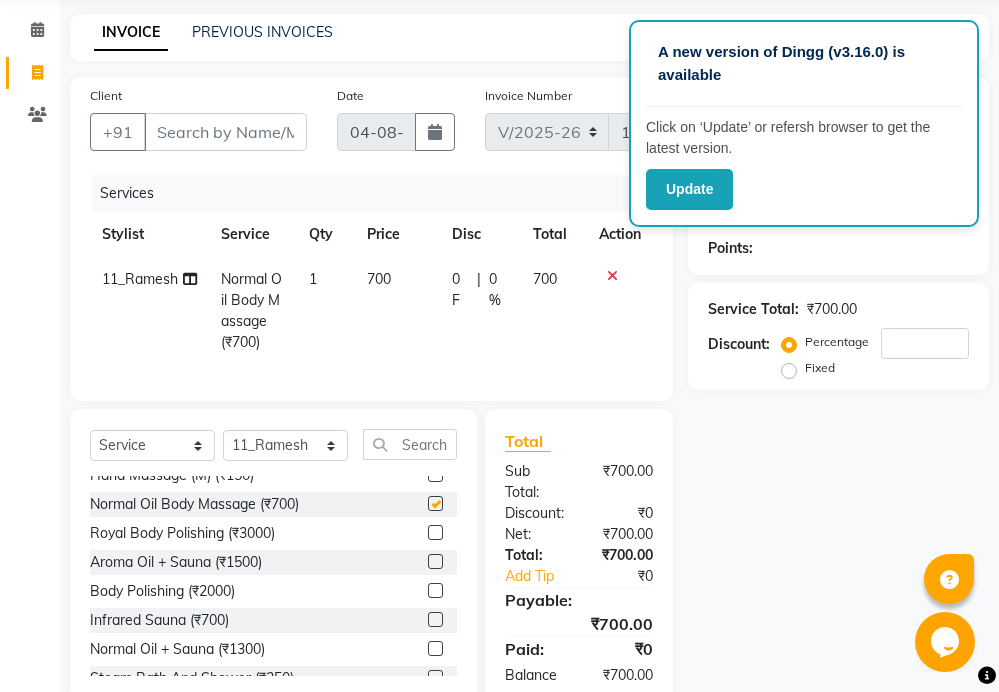 checkbox on "false" 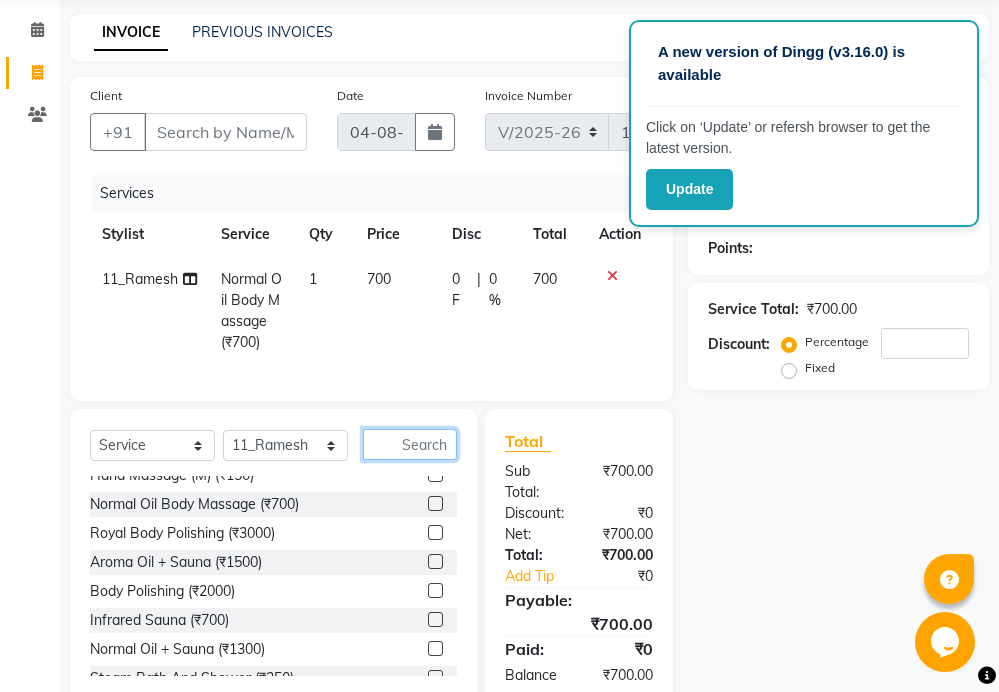 click 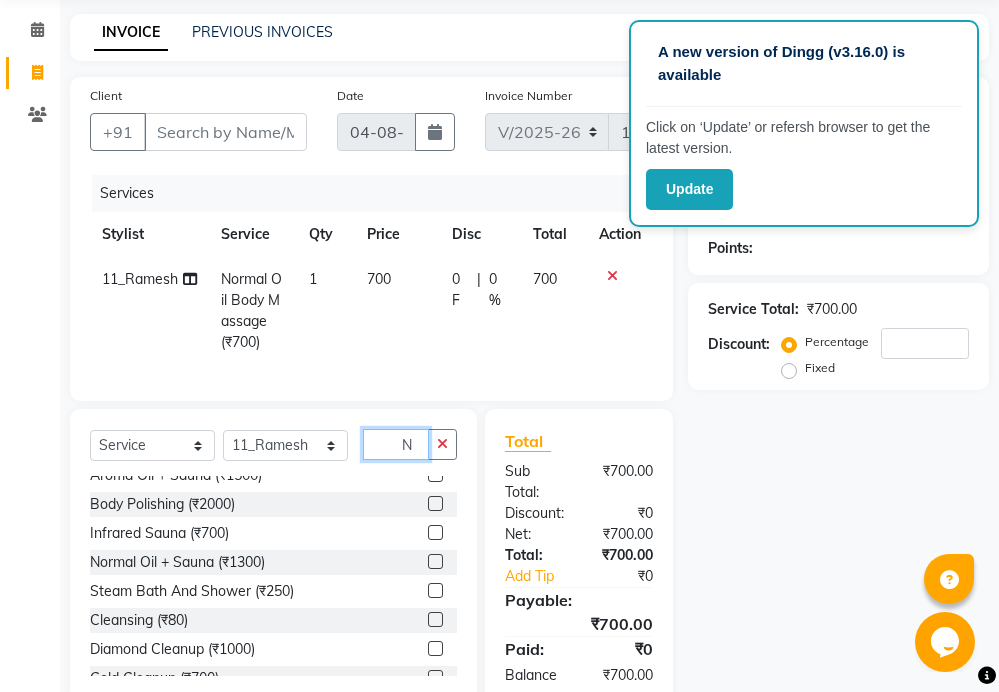 scroll, scrollTop: 13, scrollLeft: 0, axis: vertical 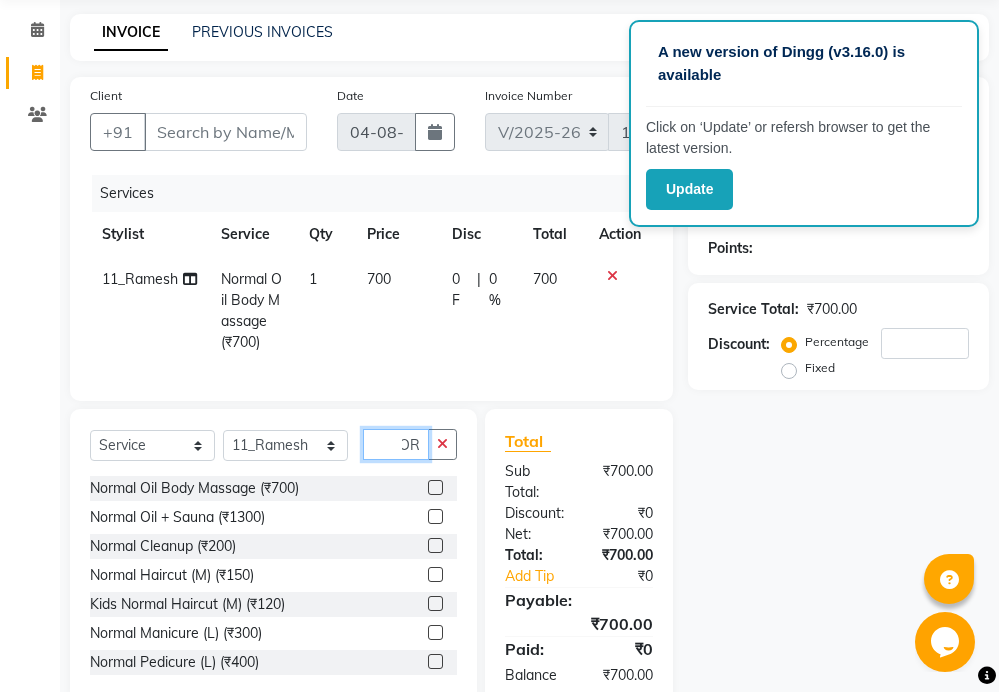 type on "NOR" 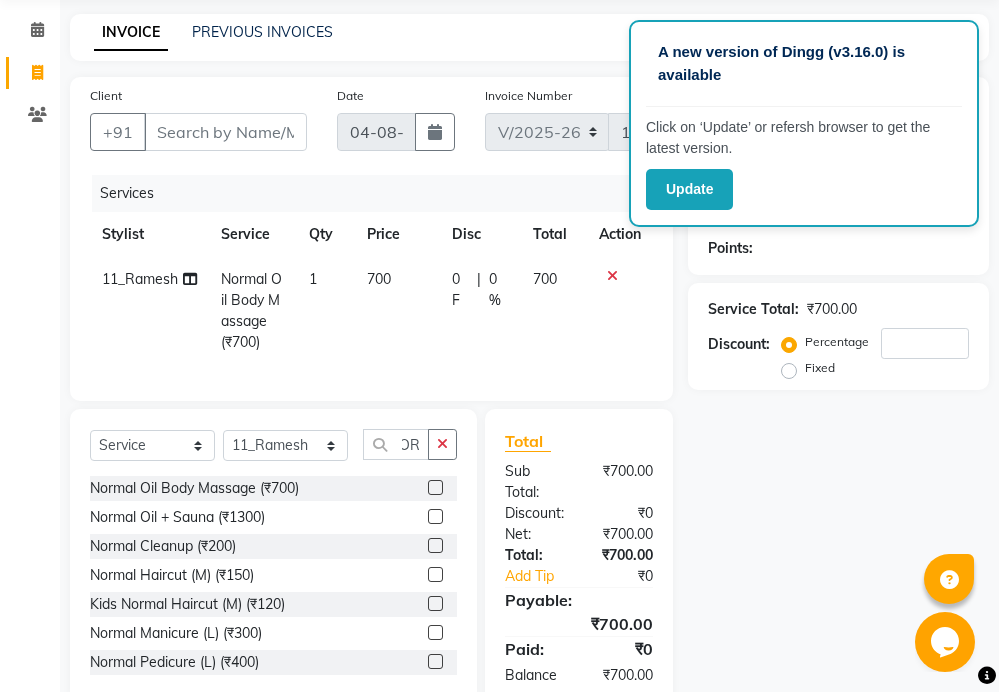 scroll, scrollTop: 0, scrollLeft: 0, axis: both 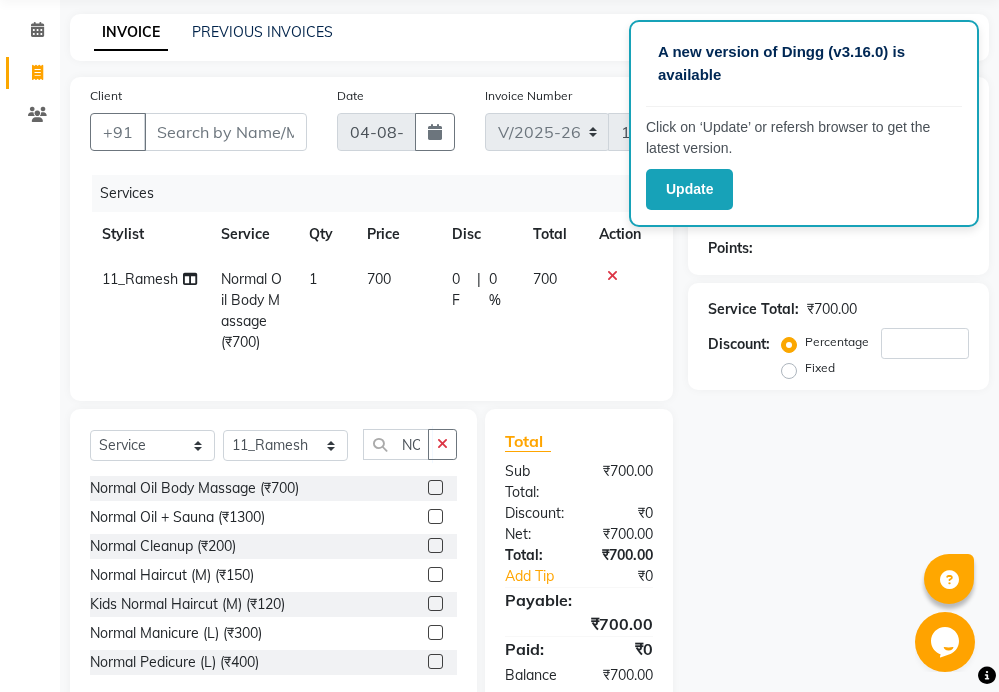 click 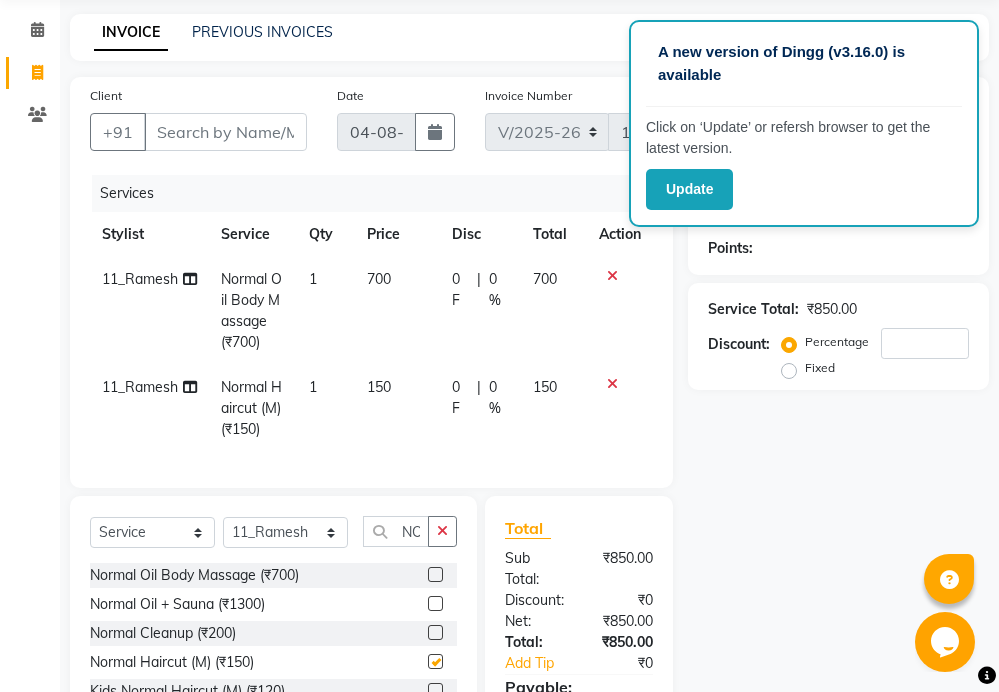 checkbox on "false" 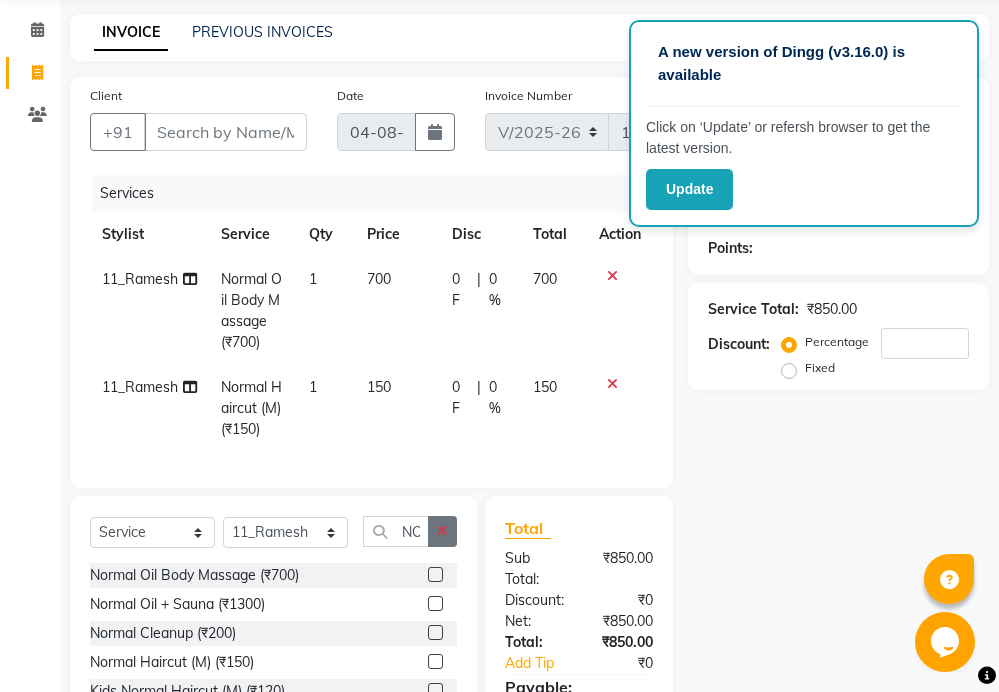 click 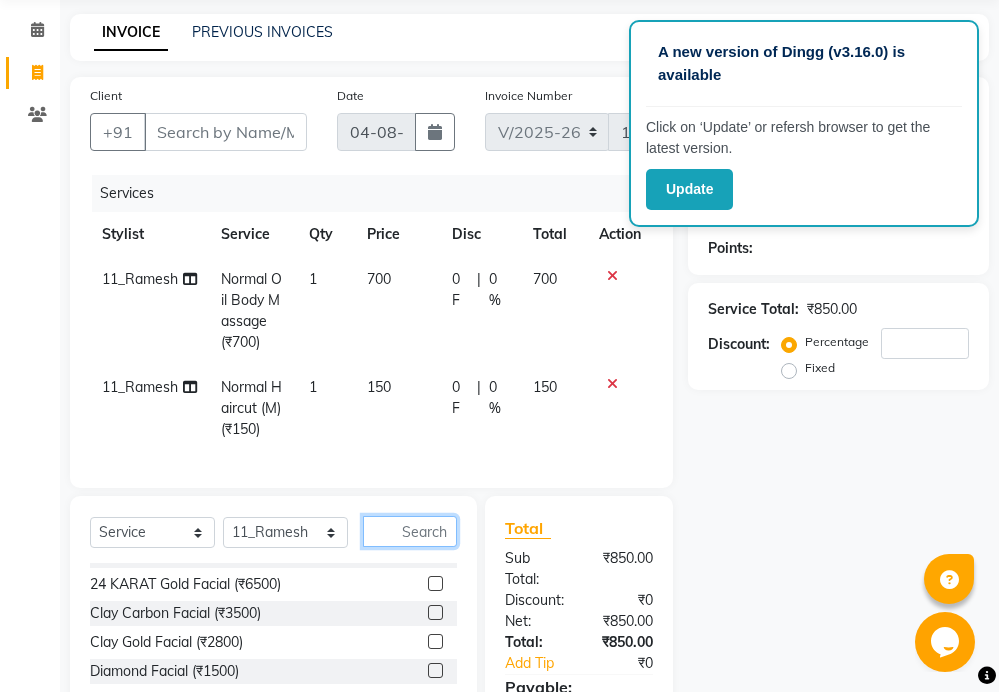 scroll, scrollTop: 0, scrollLeft: 0, axis: both 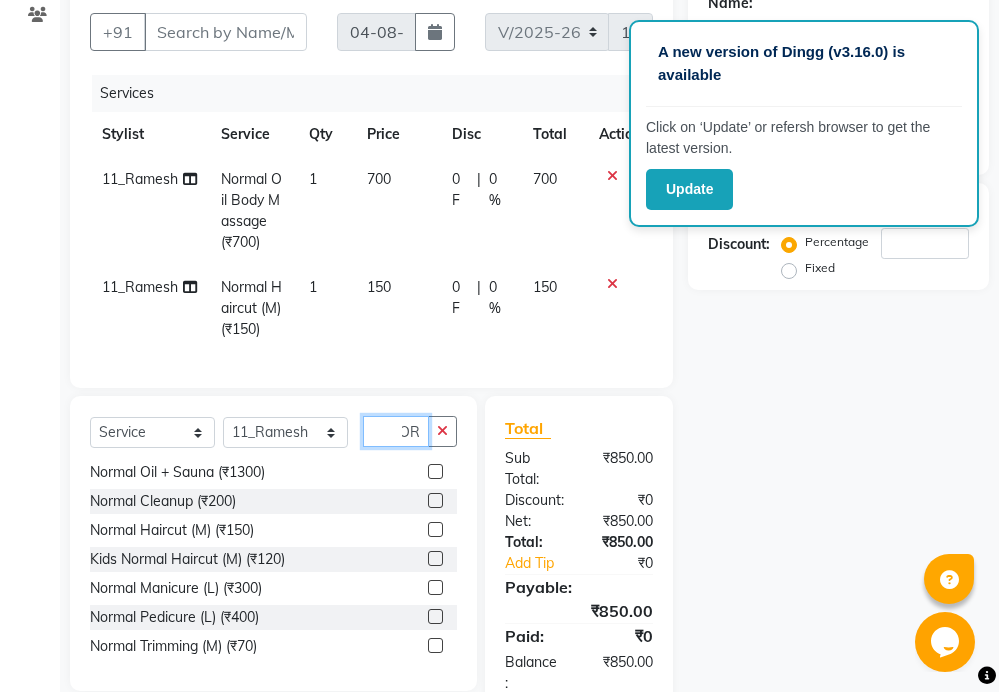 type on "NOR" 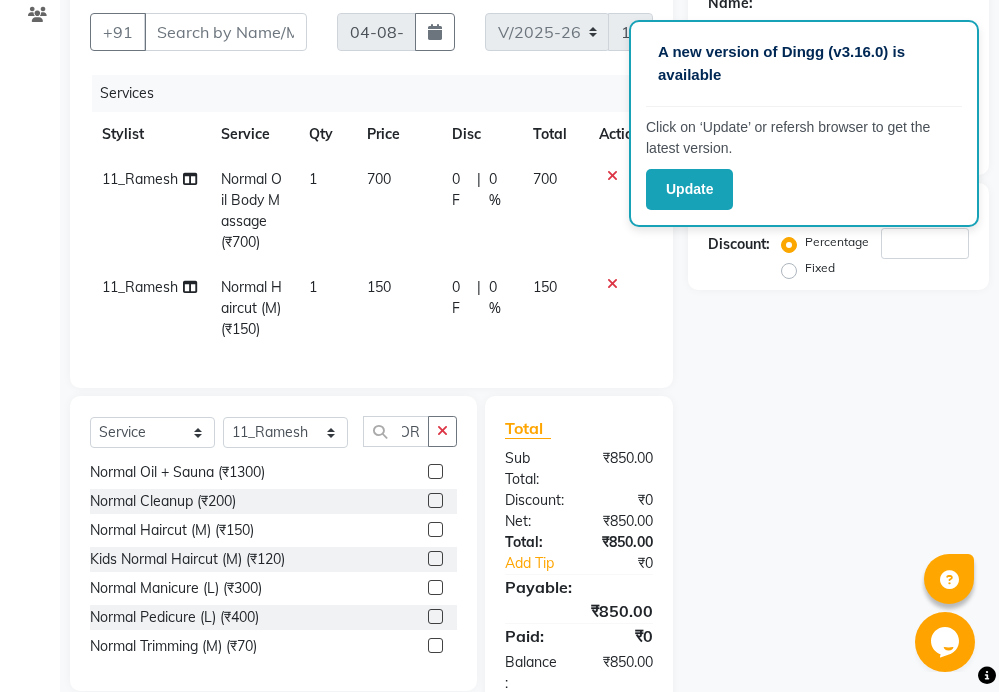 scroll, scrollTop: 0, scrollLeft: 0, axis: both 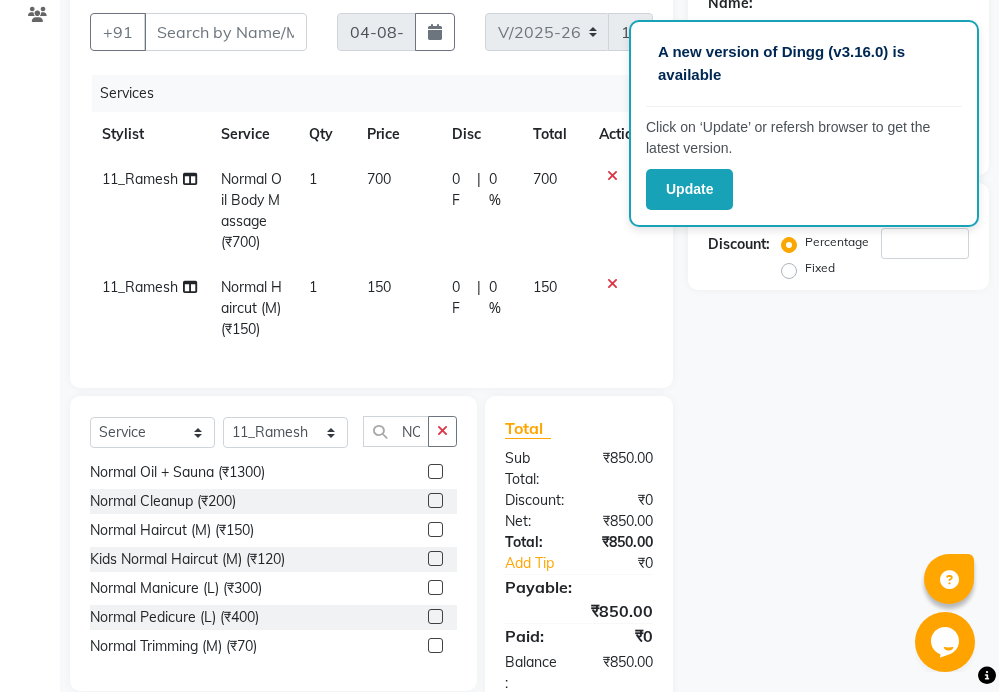click 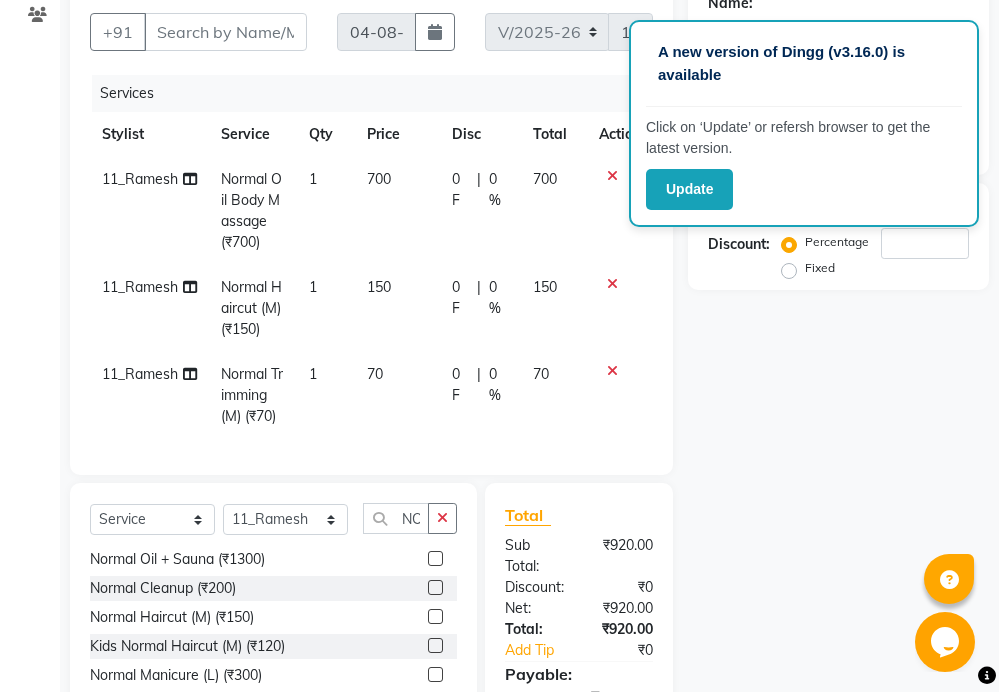 checkbox on "false" 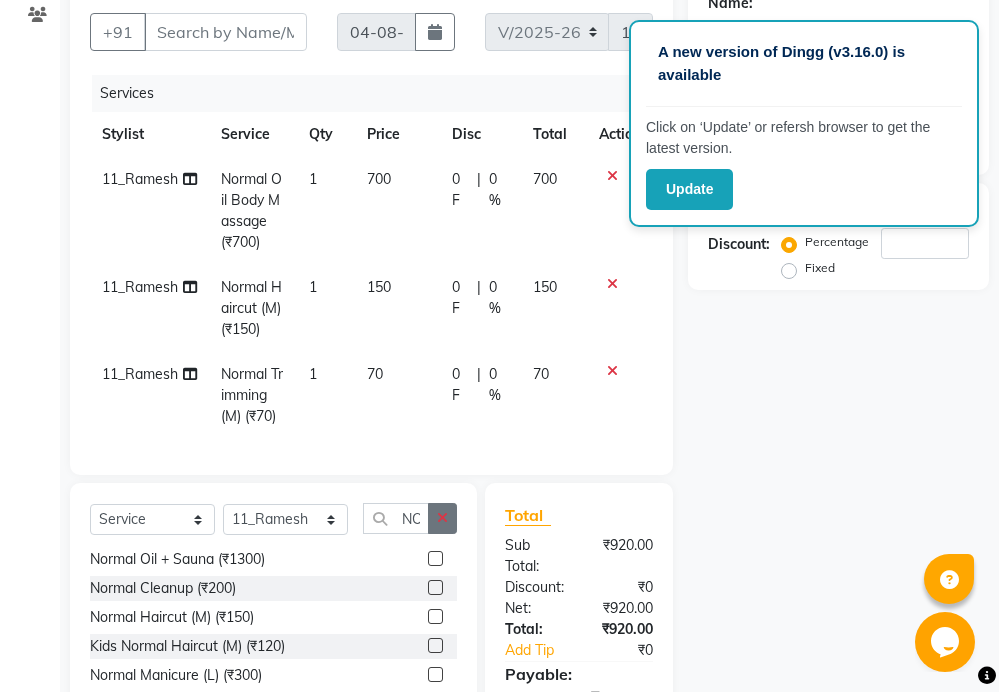 click 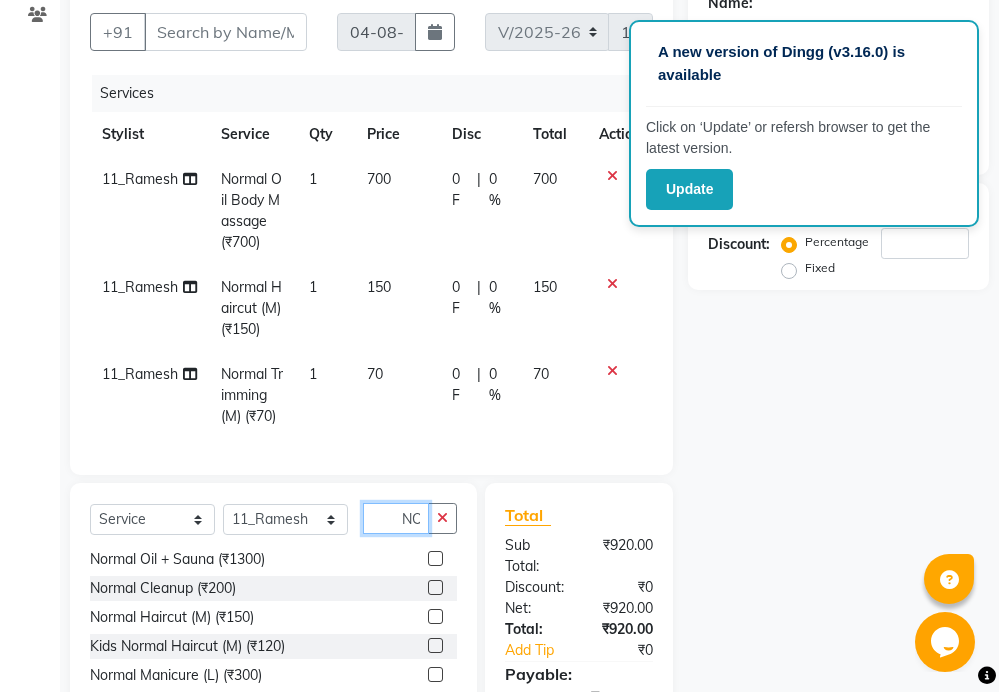 type 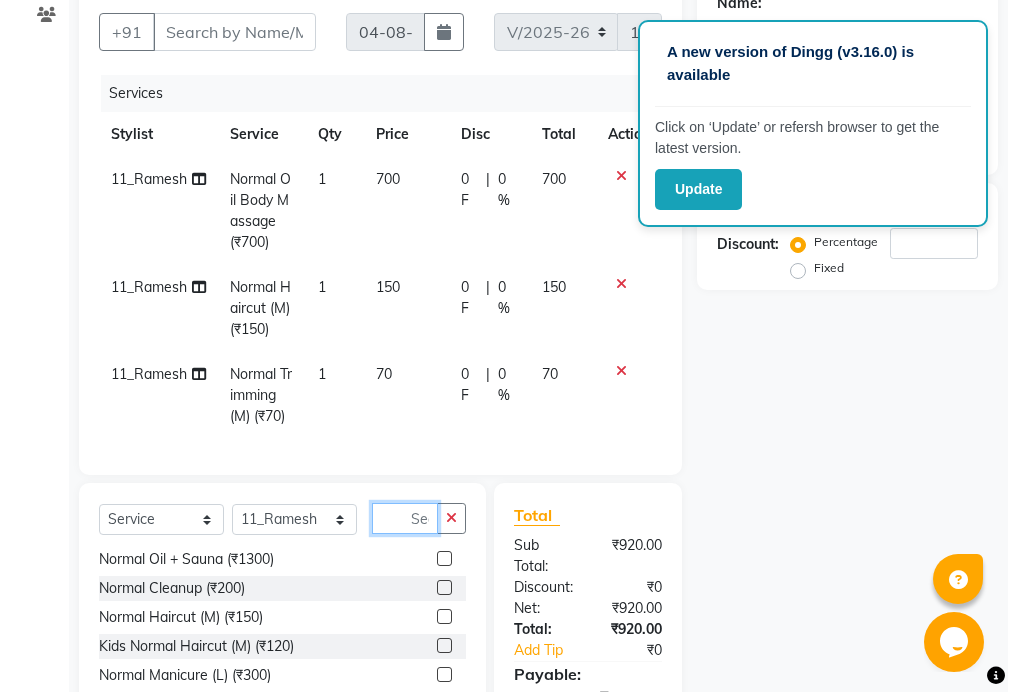 scroll, scrollTop: 264, scrollLeft: 0, axis: vertical 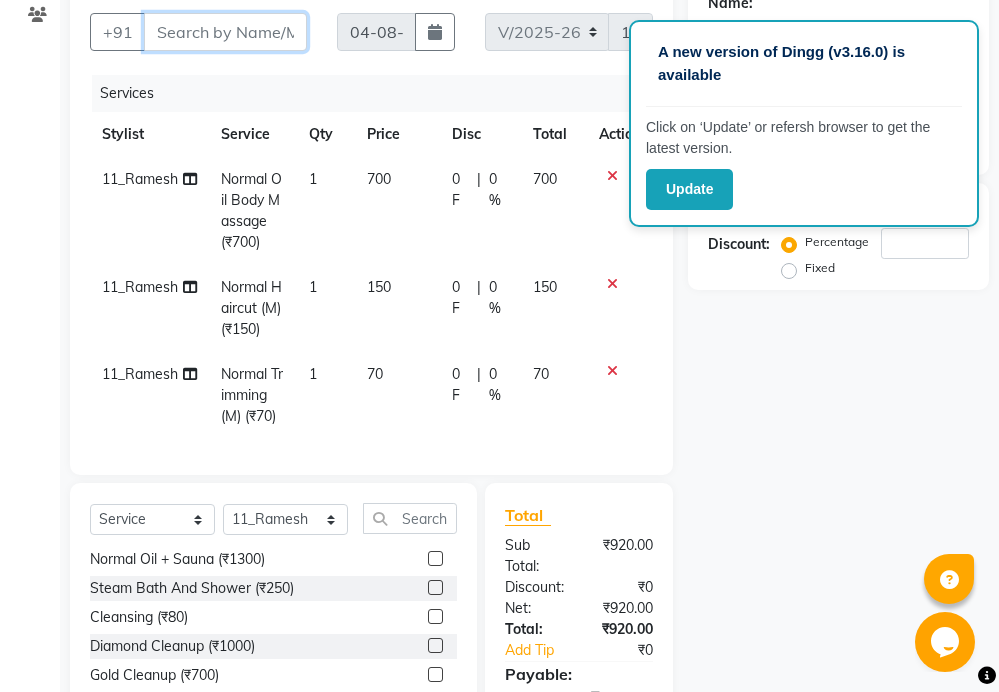 click on "Client" at bounding box center (225, 32) 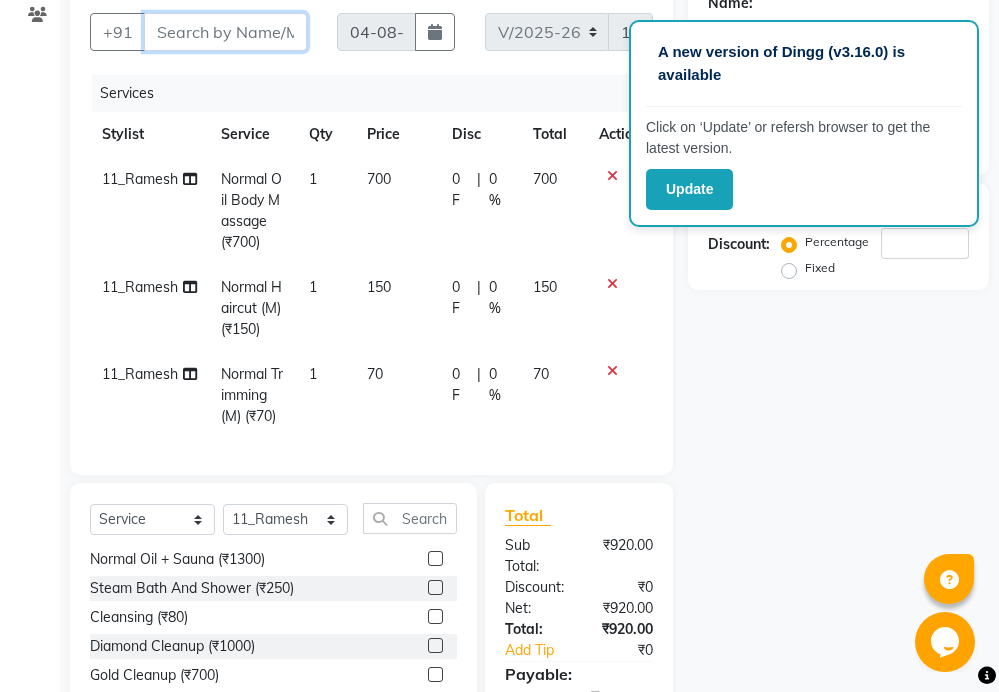 type on "9" 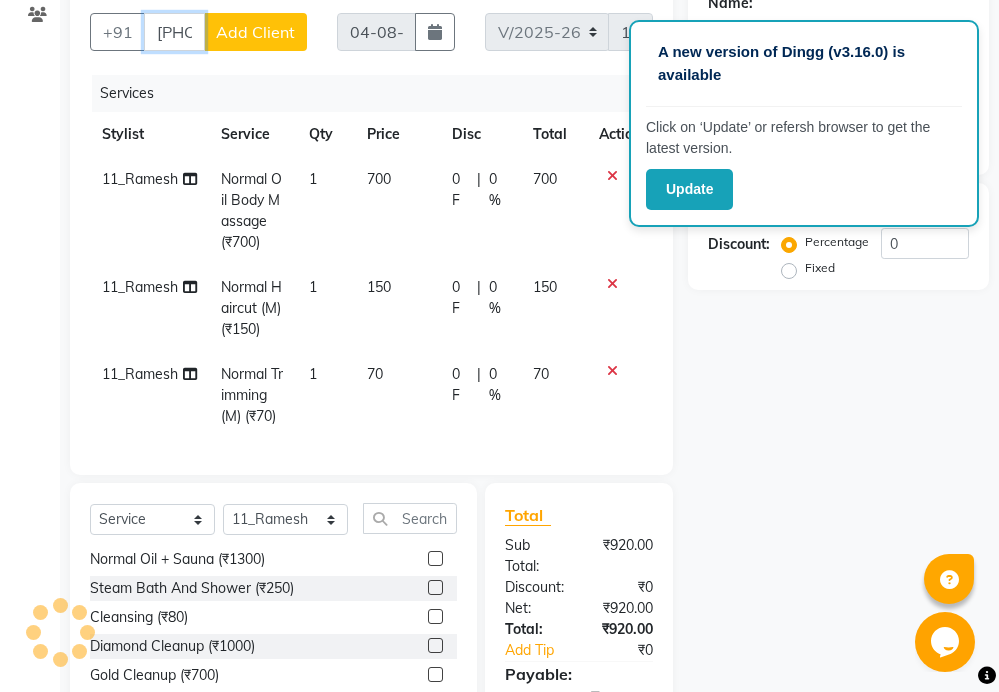 type on "[PHONE]" 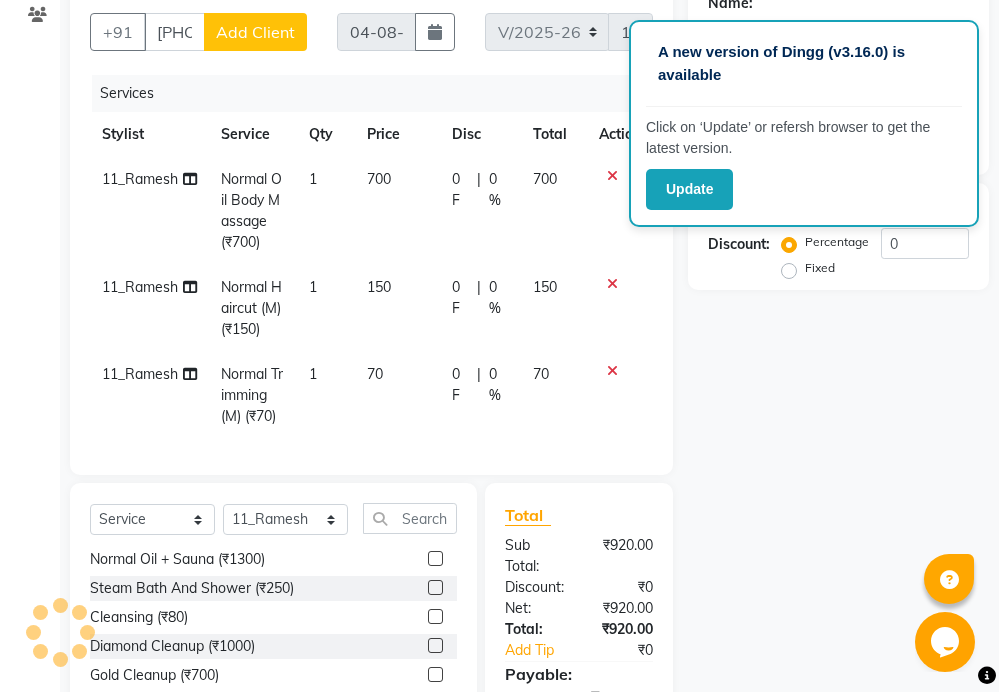 click on "Add Client" 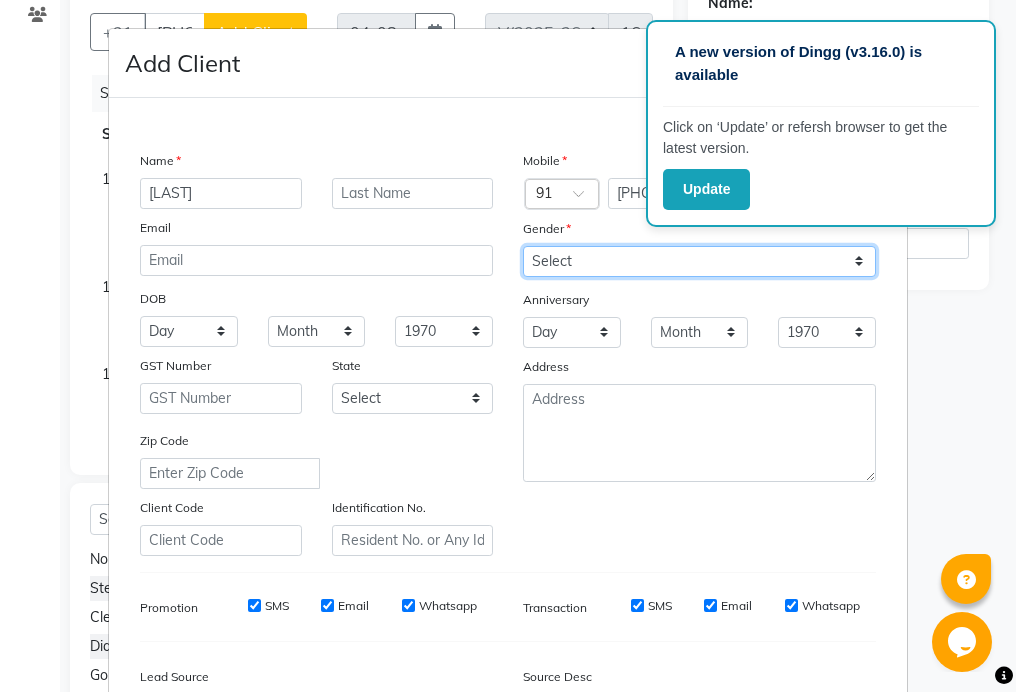 click on "Select Male Female Other Prefer Not To Say" at bounding box center (699, 261) 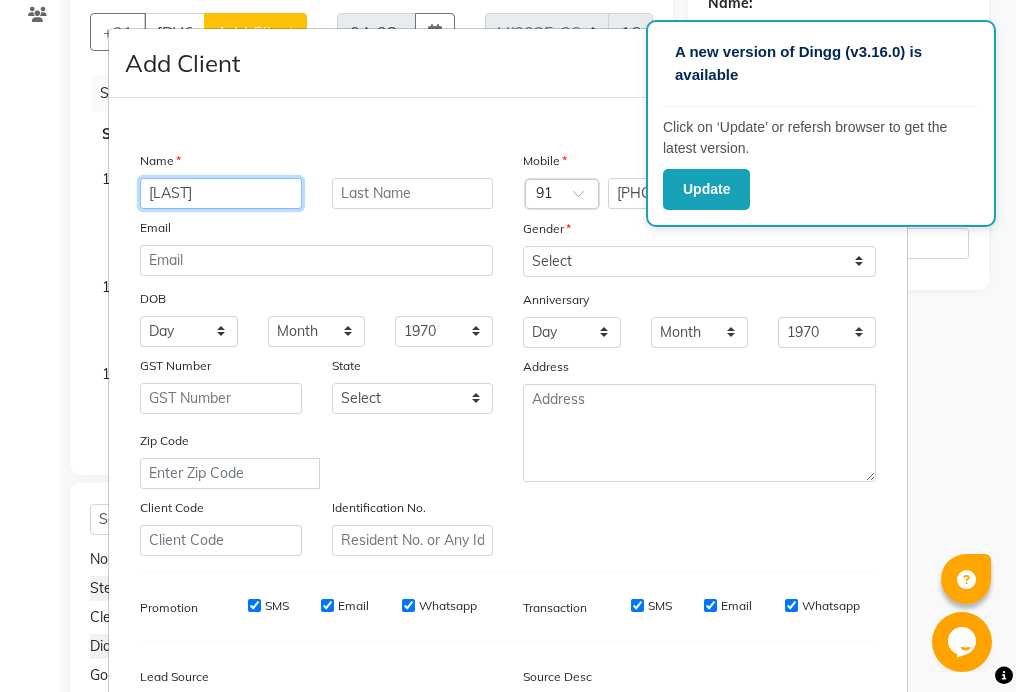 click on "[LAST]" at bounding box center [221, 193] 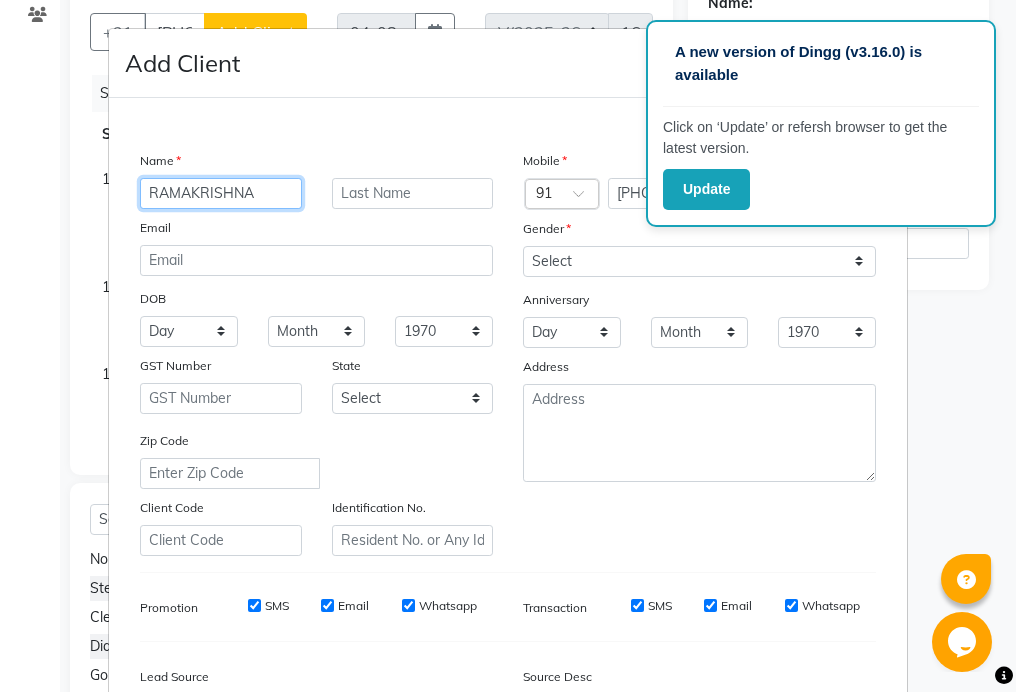 type on "RAMAKRISHNA" 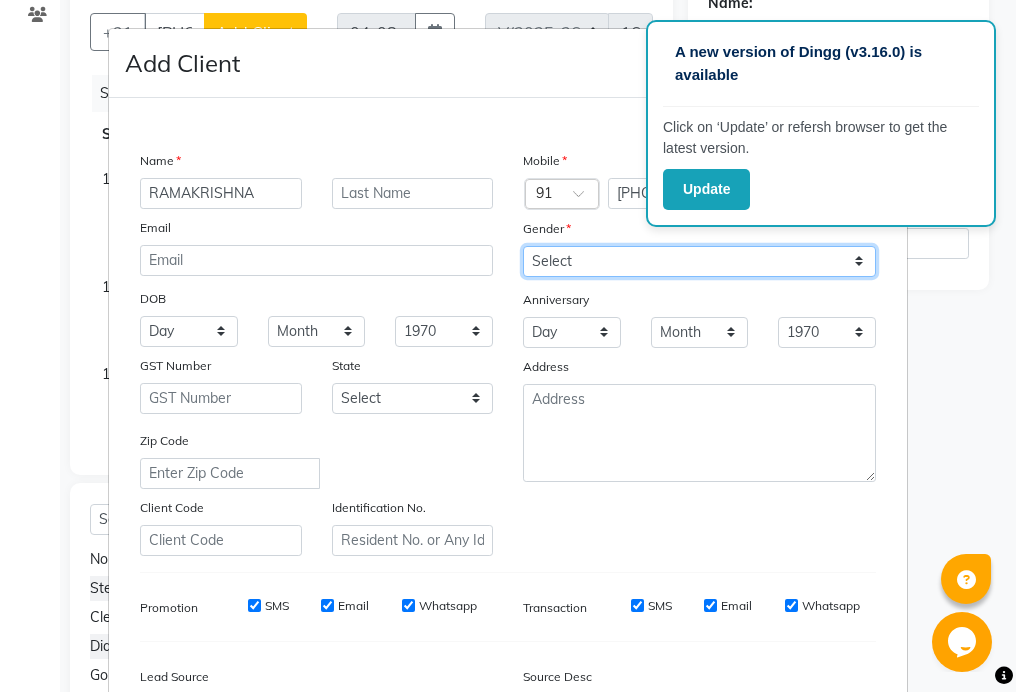 click on "Select Male Female Other Prefer Not To Say" at bounding box center [699, 261] 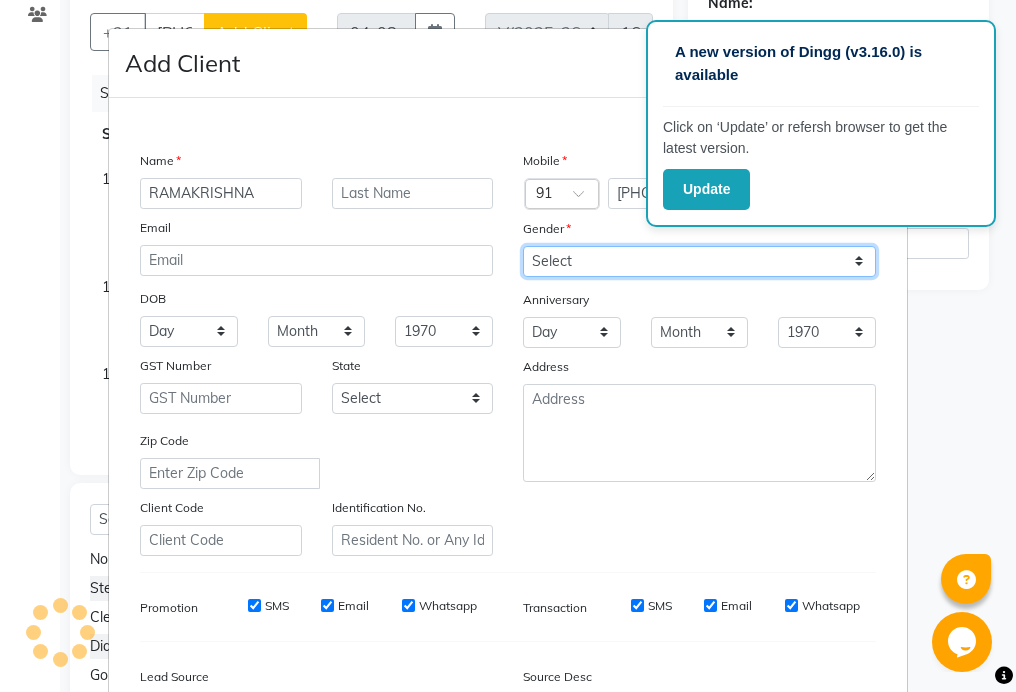select on "male" 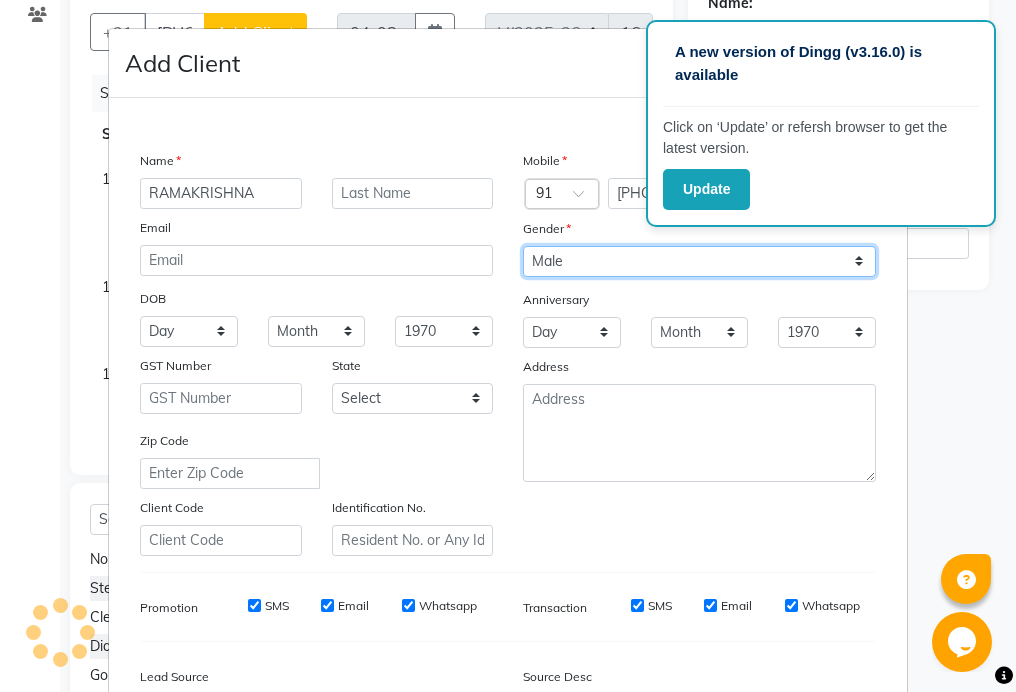 click on "Select Male Female Other Prefer Not To Say" at bounding box center (699, 261) 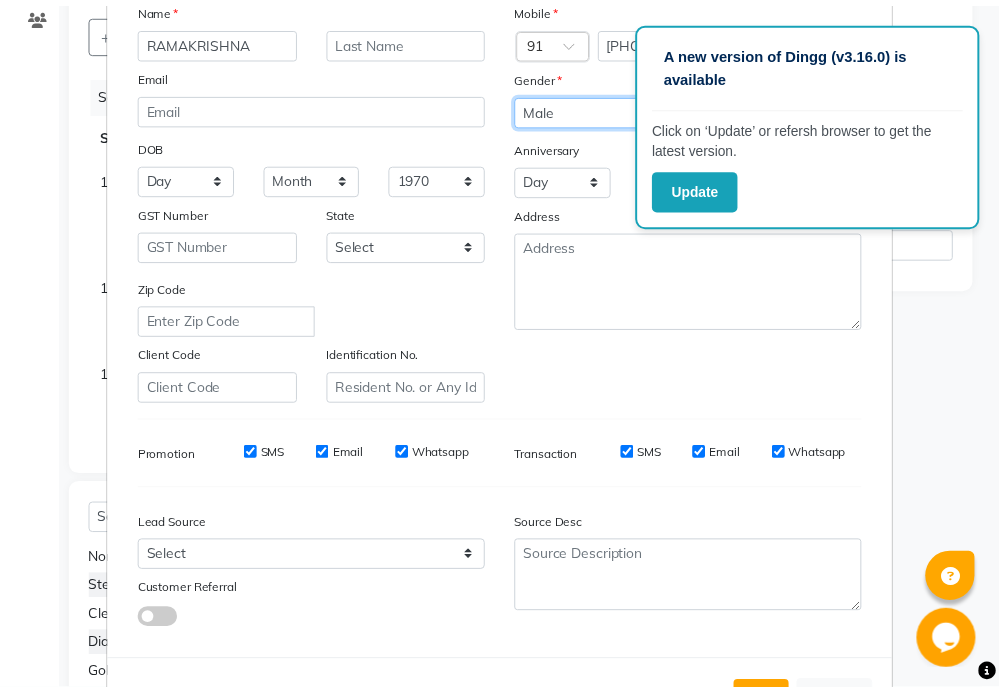 scroll, scrollTop: 231, scrollLeft: 0, axis: vertical 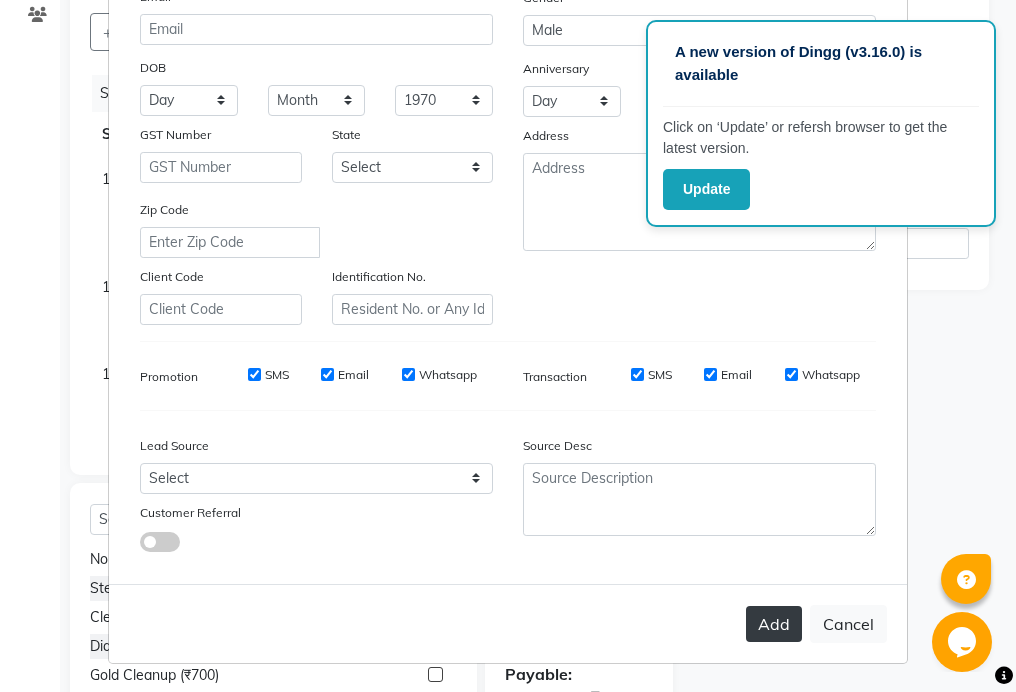 click on "Add" at bounding box center (774, 624) 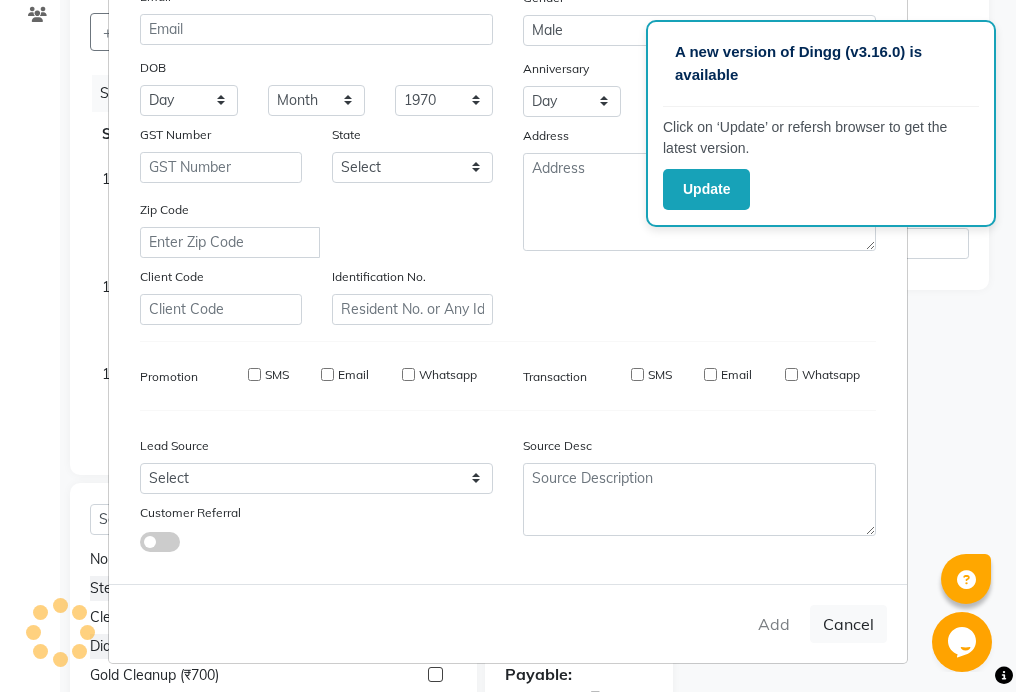 type on "99******06" 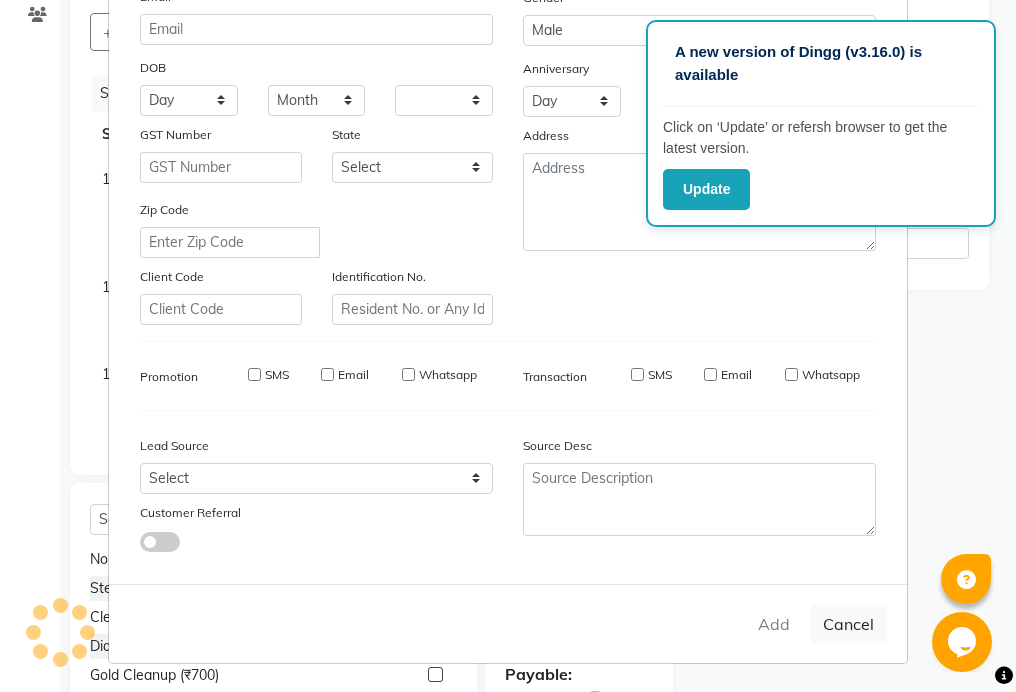 select 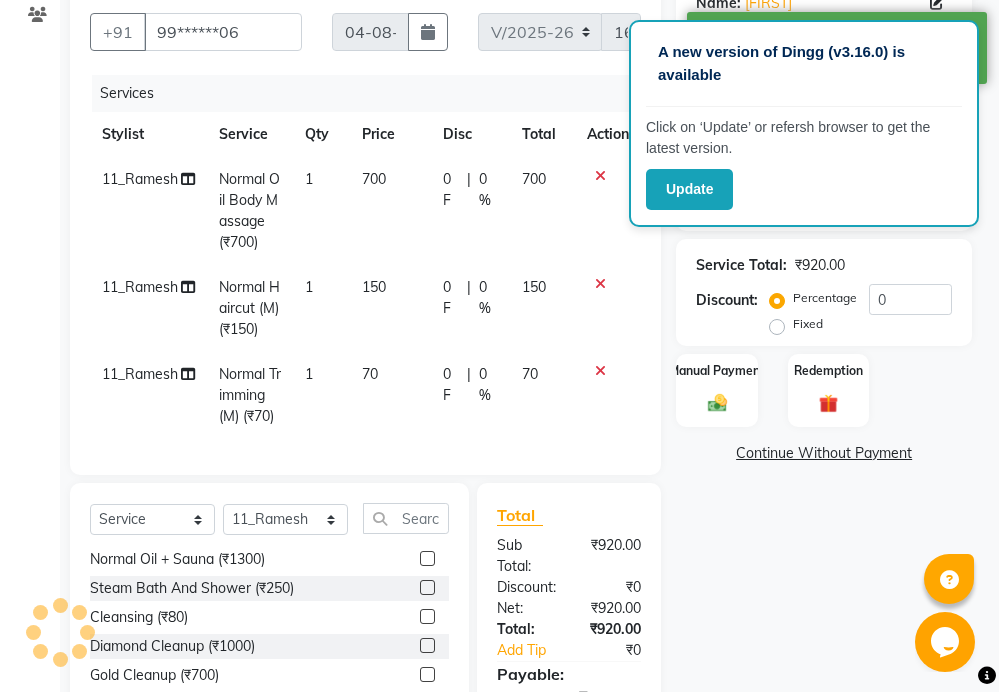 select on "1: Object" 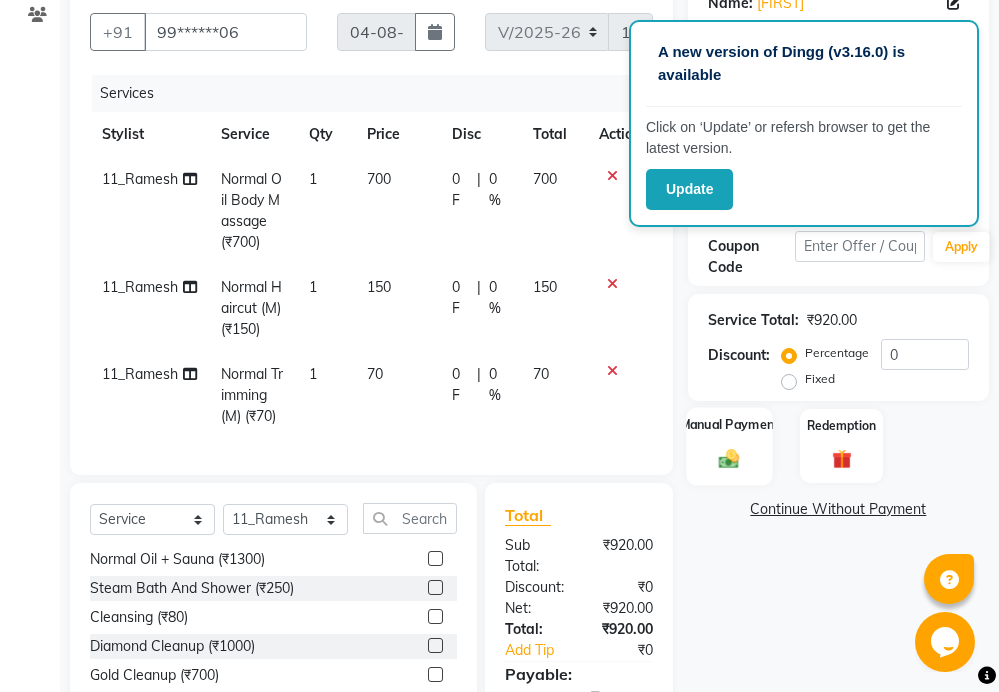 click 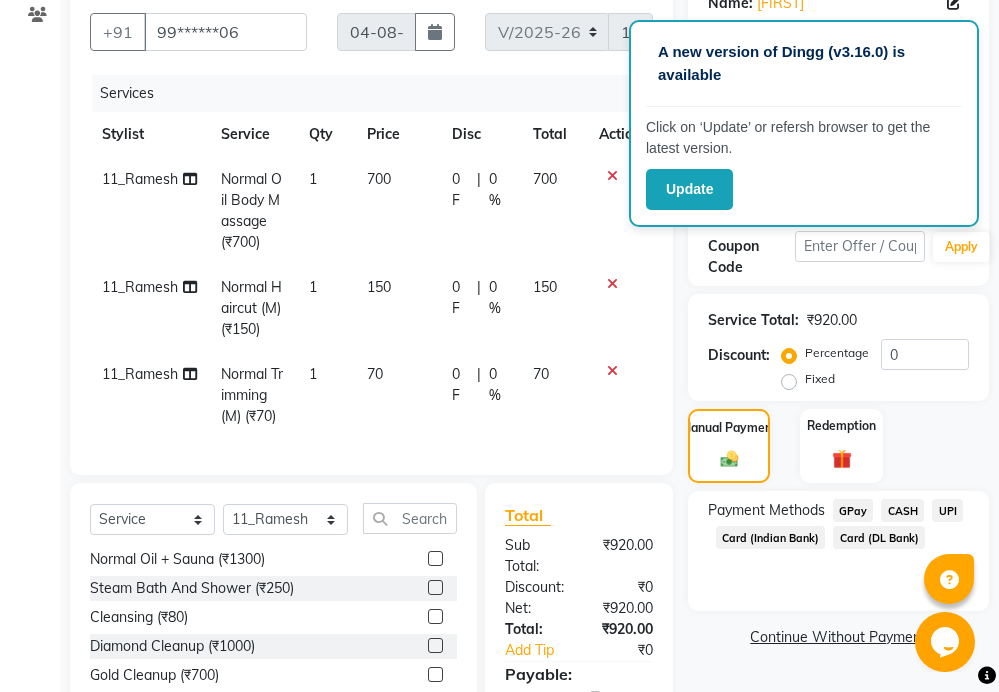 click on "GPay" 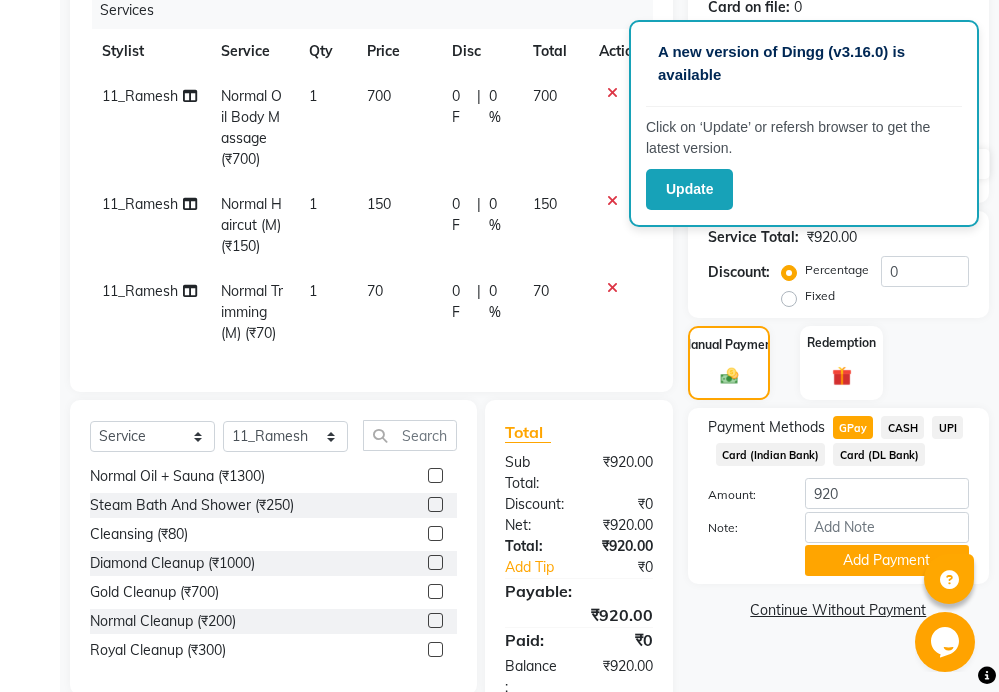 scroll, scrollTop: 356, scrollLeft: 0, axis: vertical 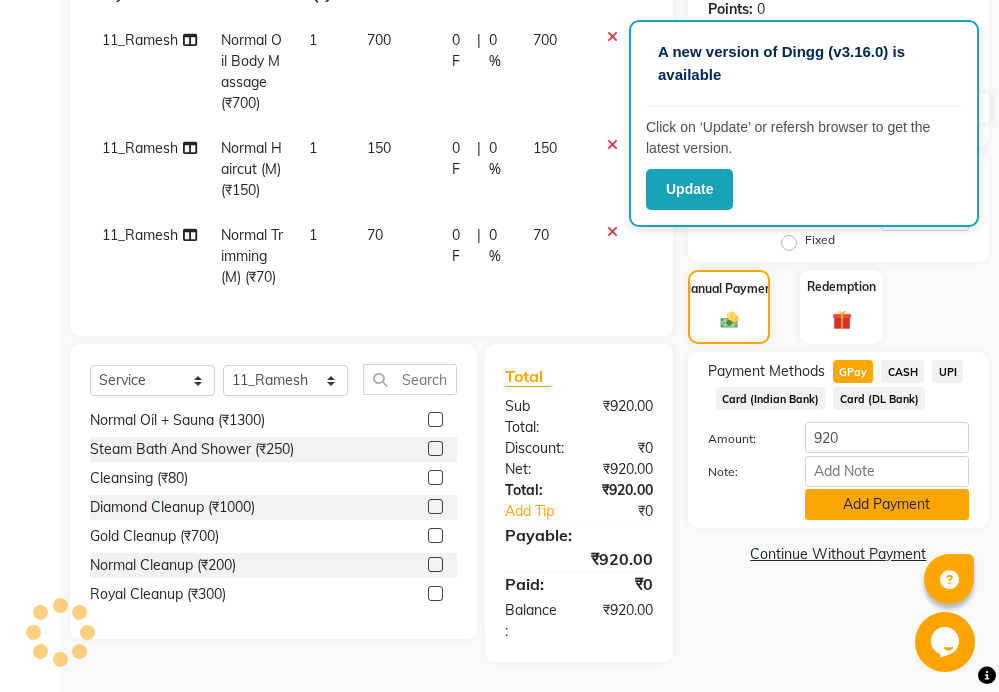 click on "Add Payment" 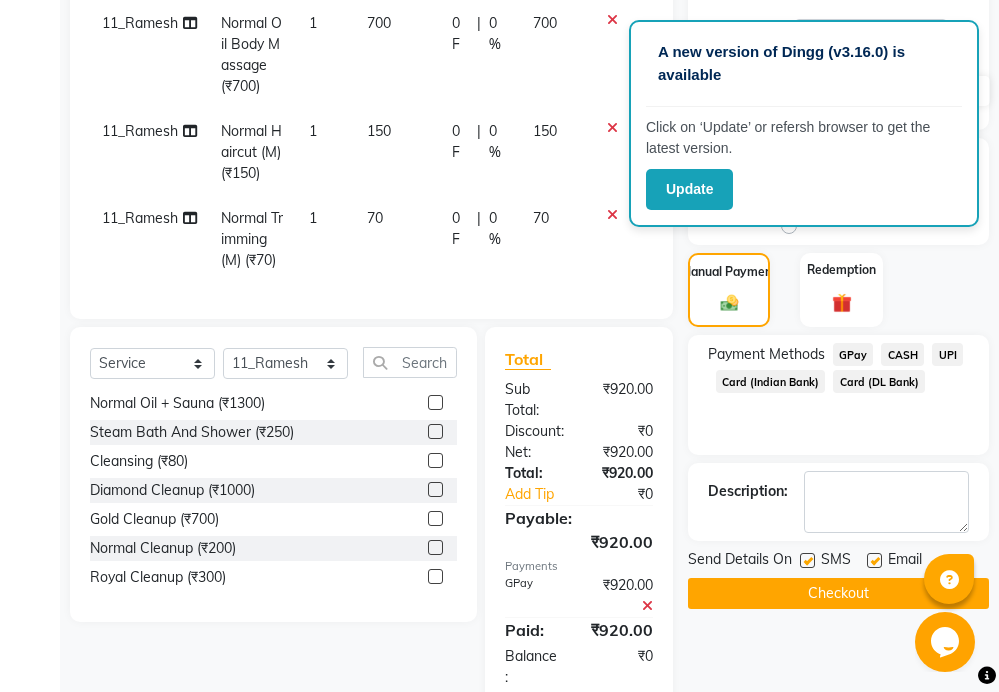 click on "Checkout" 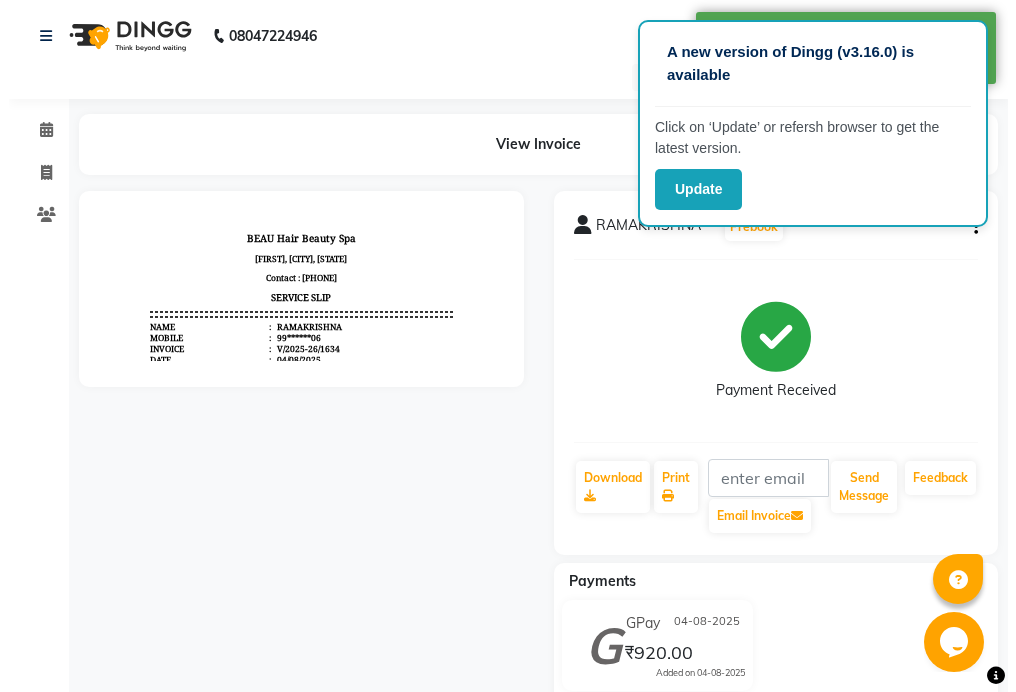 scroll, scrollTop: 0, scrollLeft: 0, axis: both 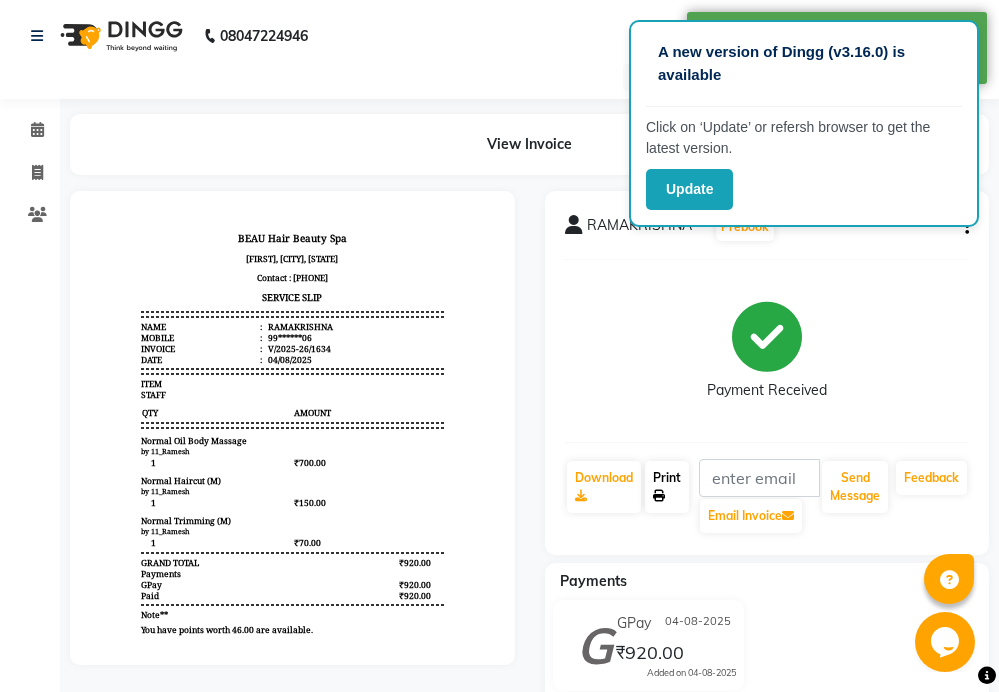 click on "Print" 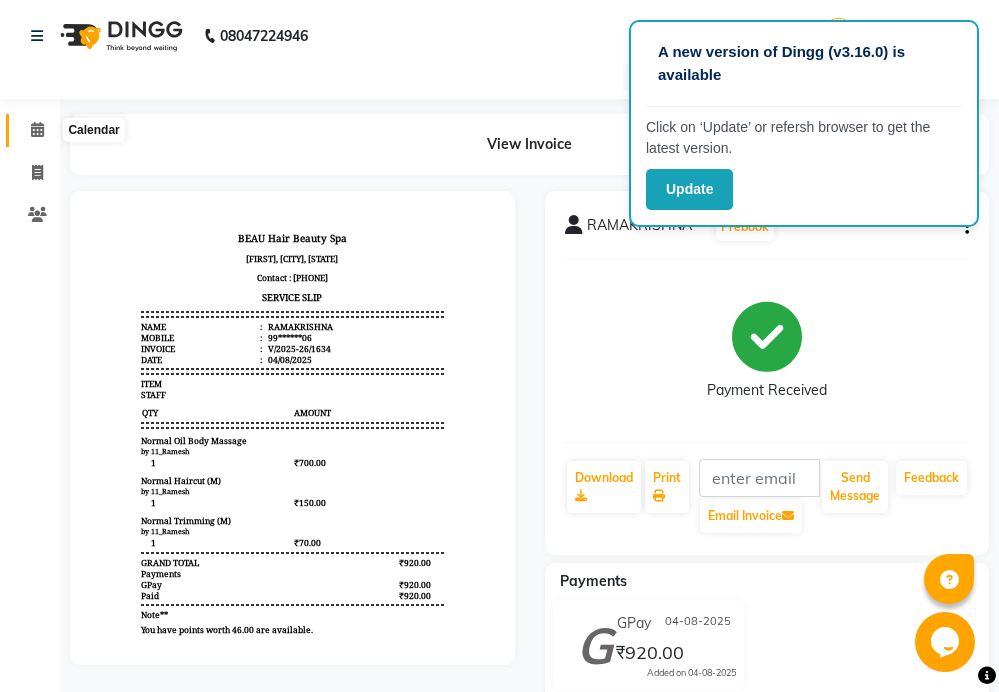 click 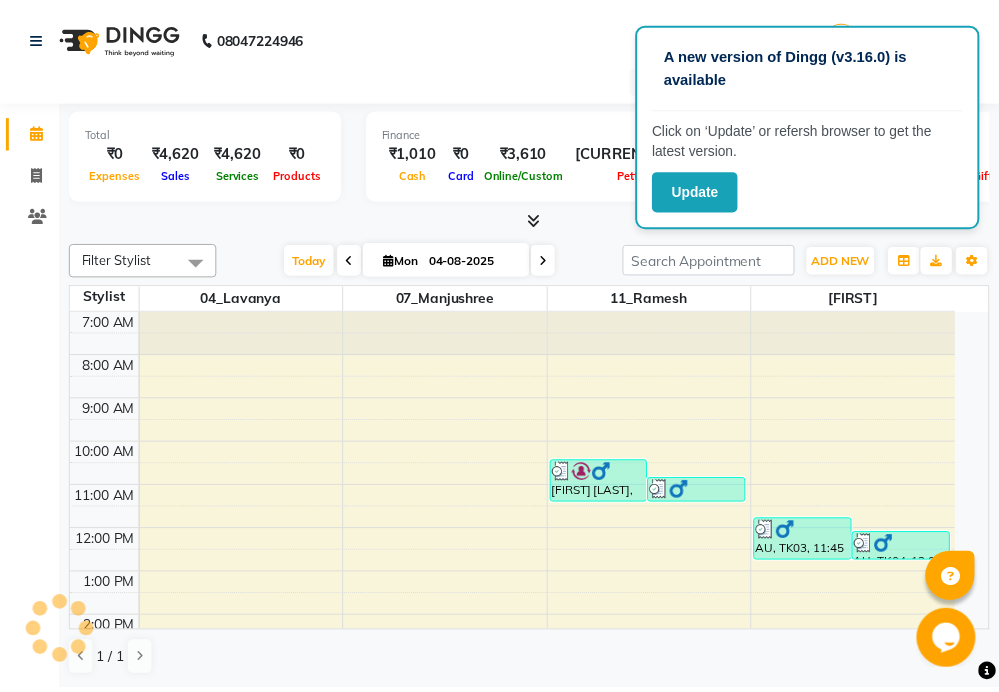 scroll, scrollTop: 0, scrollLeft: 0, axis: both 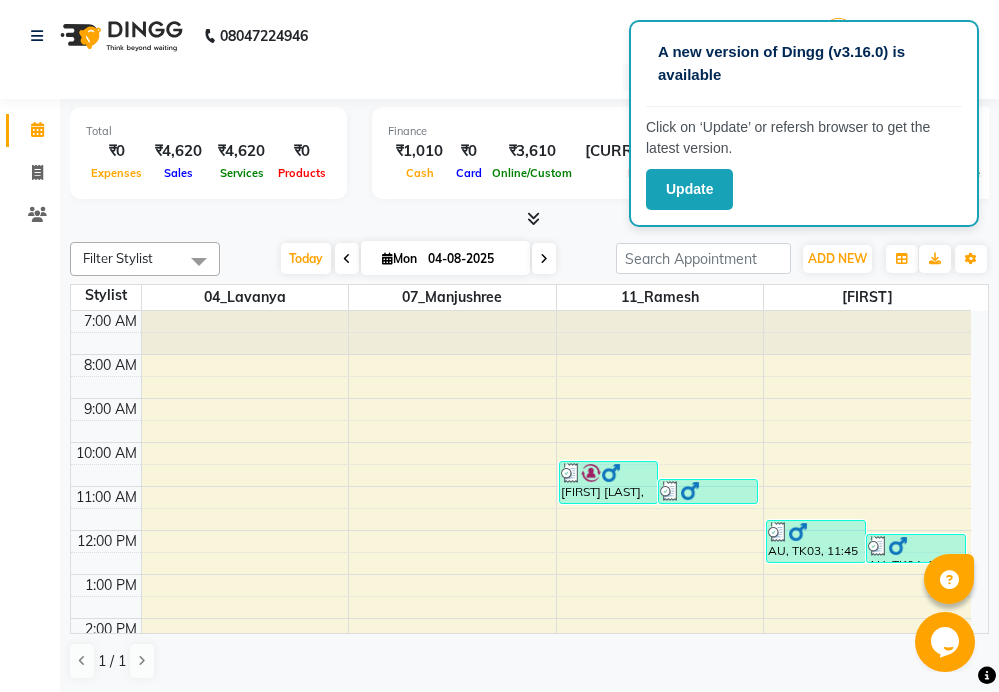 click on "Click on ‘Update’ or refersh browser to get the latest version." 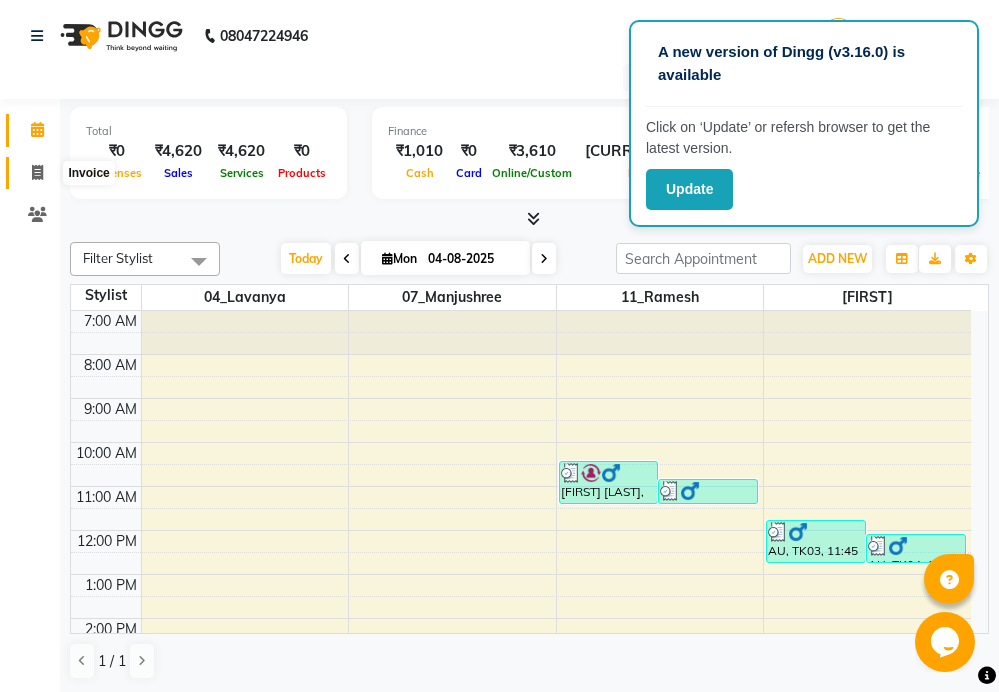 click 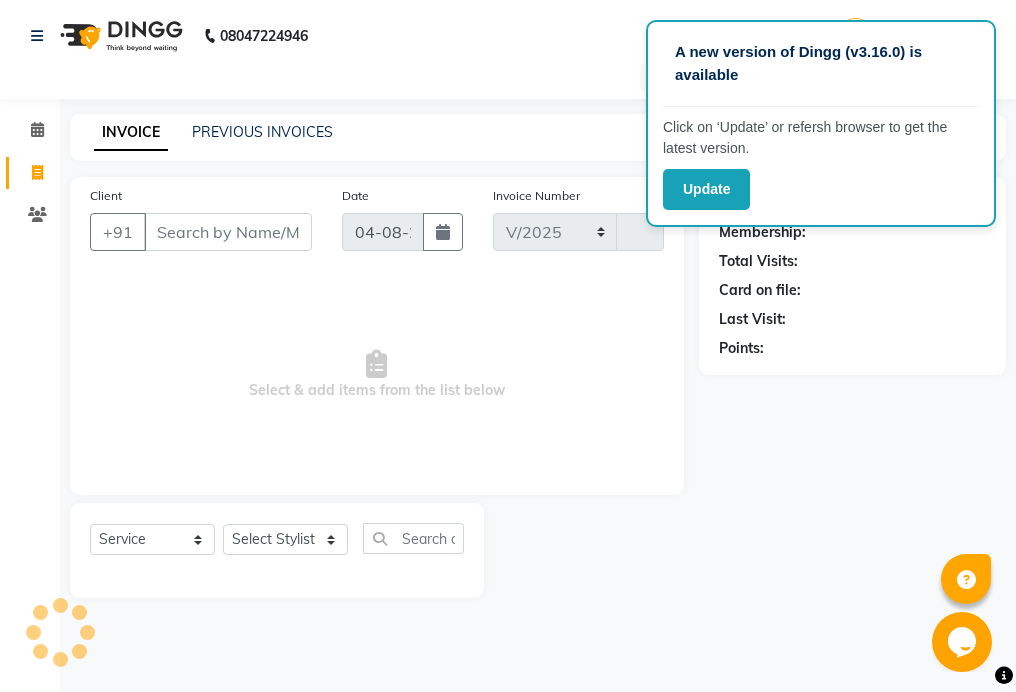 select on "3470" 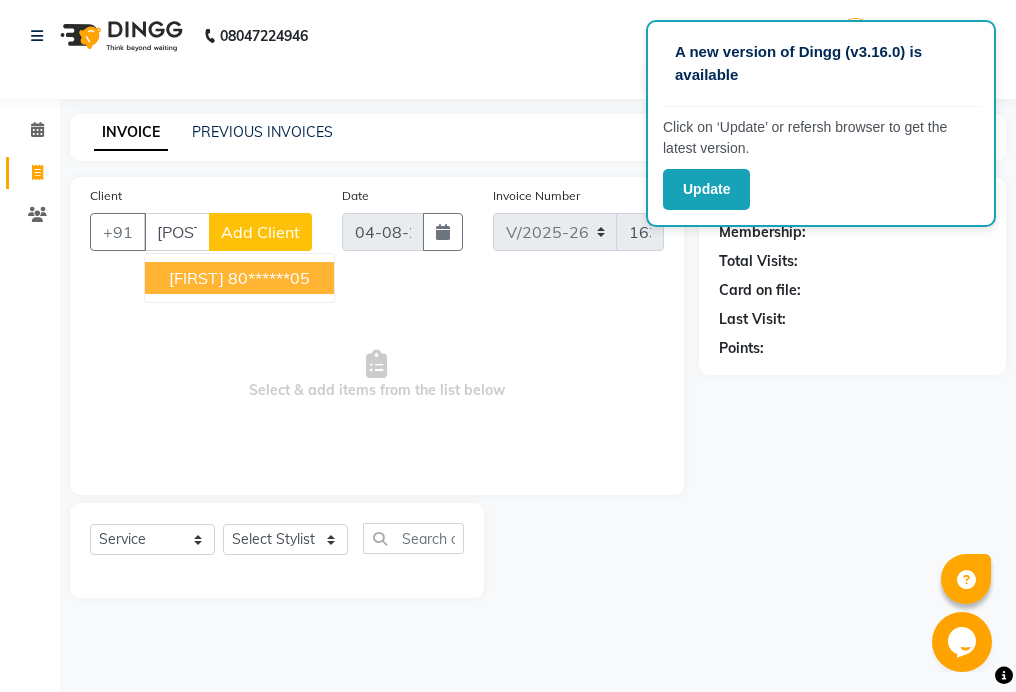 click on "[FIRST]" at bounding box center (196, 278) 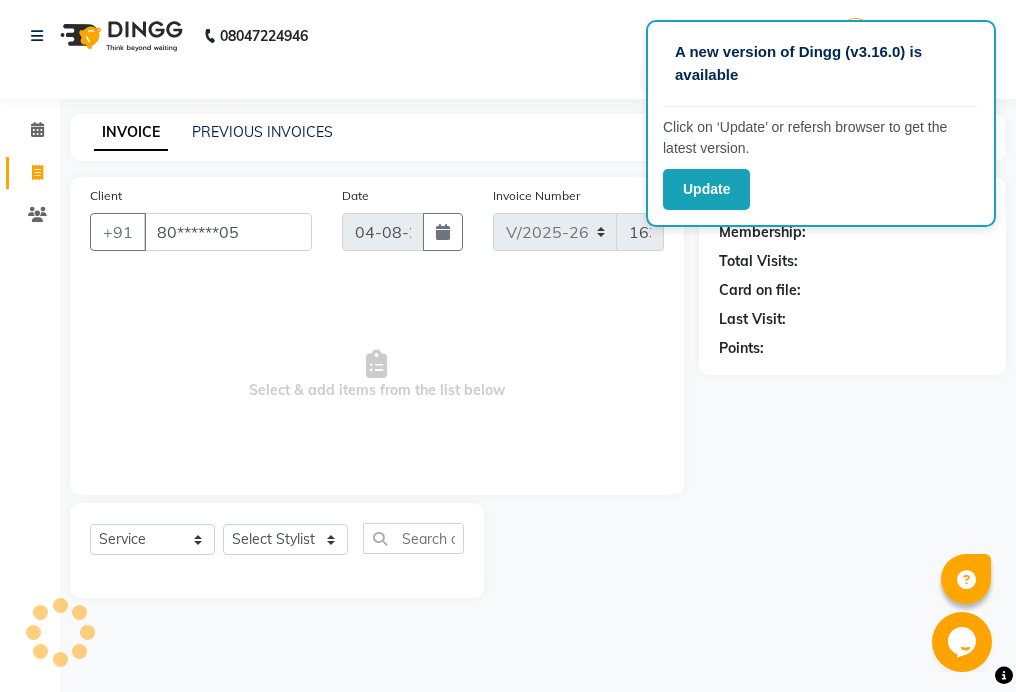 type on "80******05" 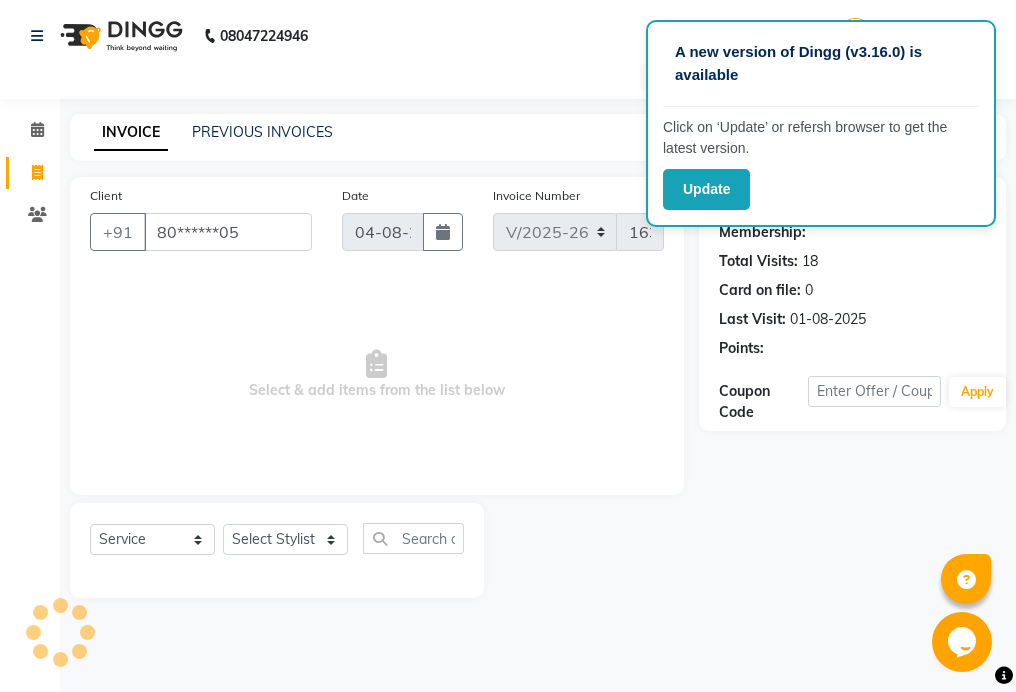select on "1: Object" 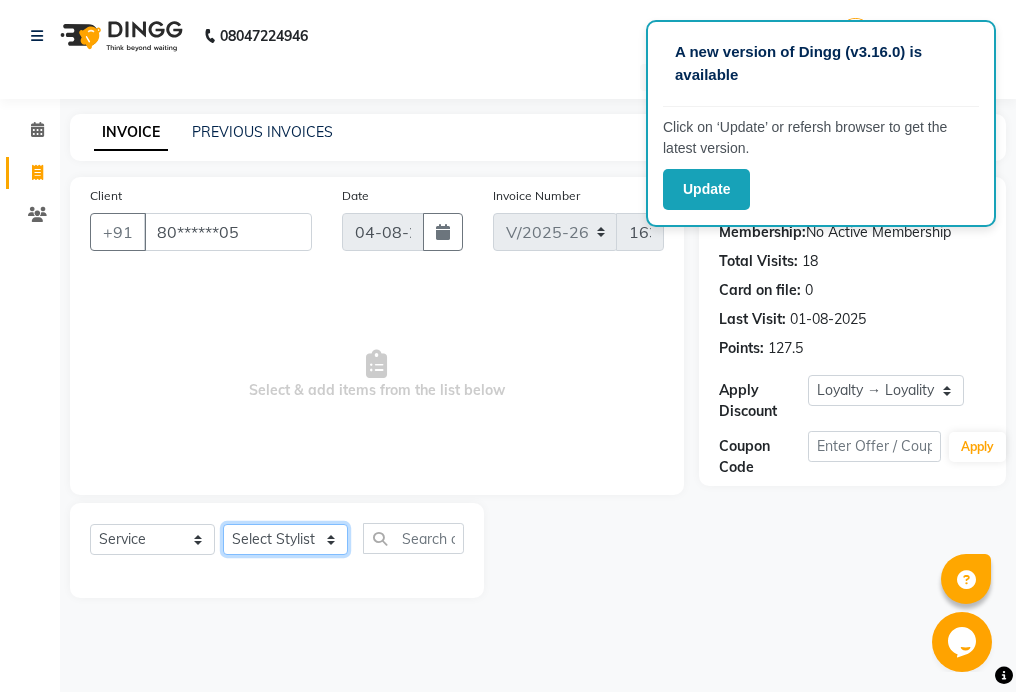 click on "Select Stylist 01_Front Desk 04_Lavanya 07_Manjushree 11_Ramesh 15_Adrish 26_Srinivas 99_Vishal Sir" 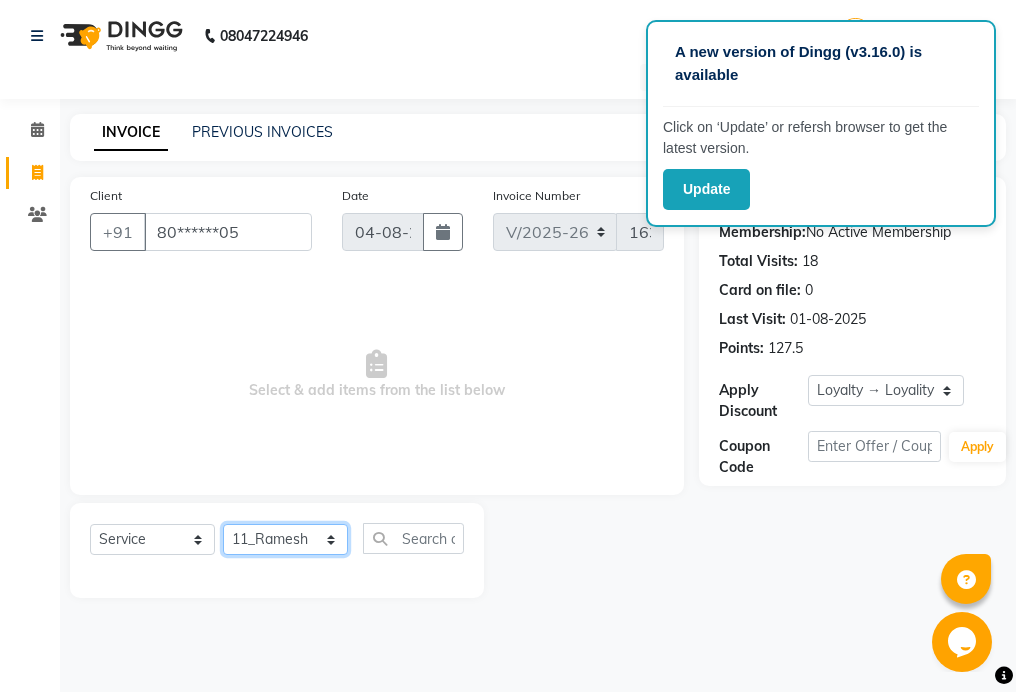 click on "Select Stylist 01_Front Desk 04_Lavanya 07_Manjushree 11_Ramesh 15_Adrish 26_Srinivas 99_Vishal Sir" 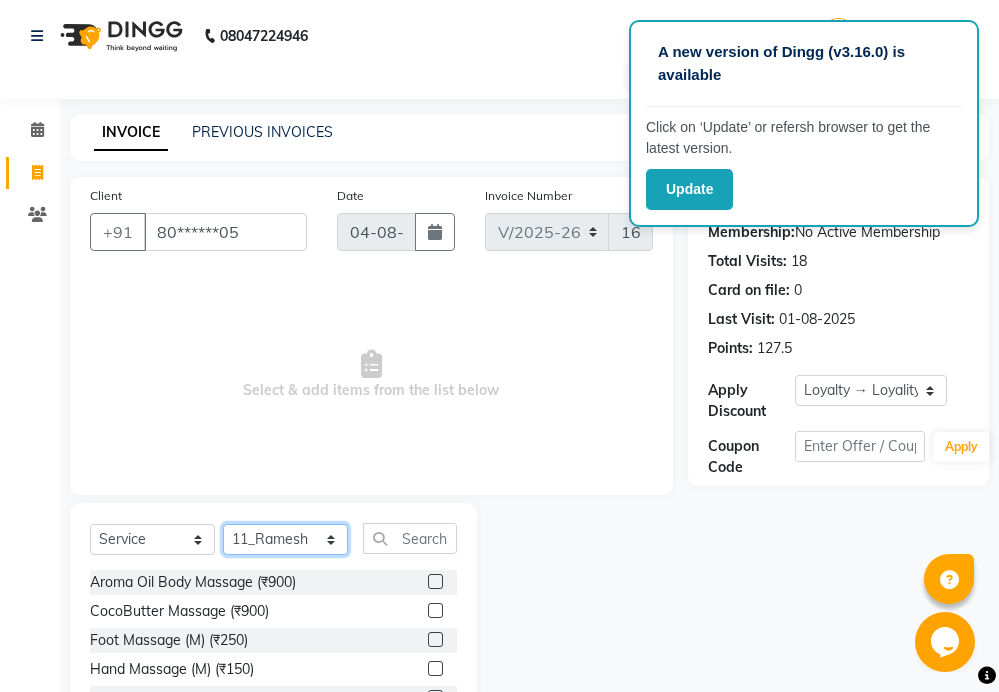 click on "Select Stylist 01_Front Desk 04_Lavanya 07_Manjushree 11_Ramesh 15_Adrish 26_Srinivas 99_Vishal Sir" 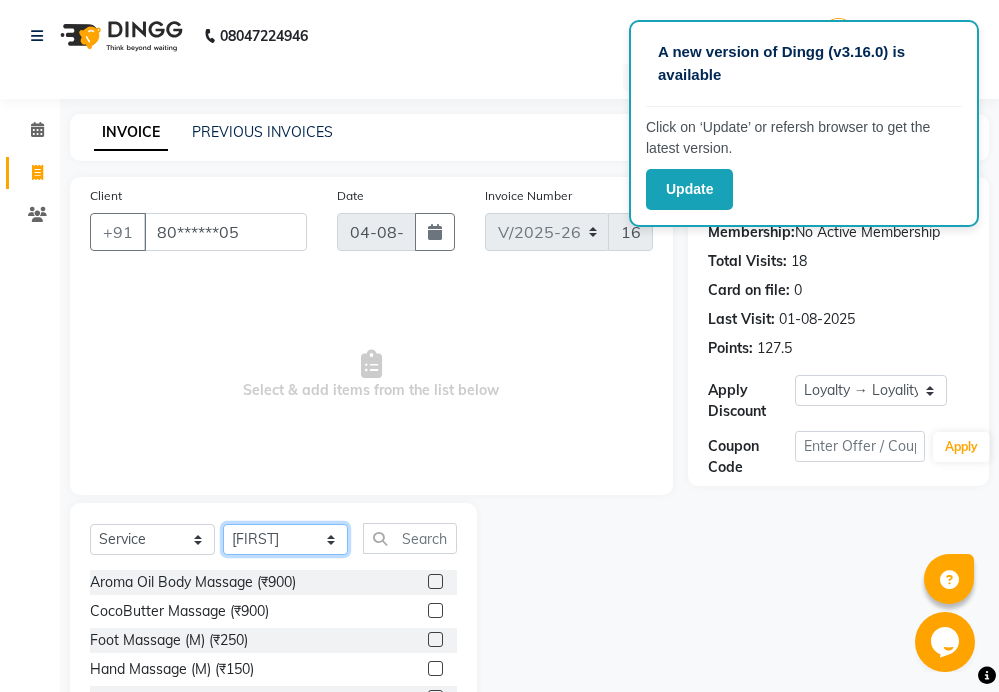 click on "Select Stylist 01_Front Desk 04_Lavanya 07_Manjushree 11_Ramesh 15_Adrish 26_Srinivas 99_Vishal Sir" 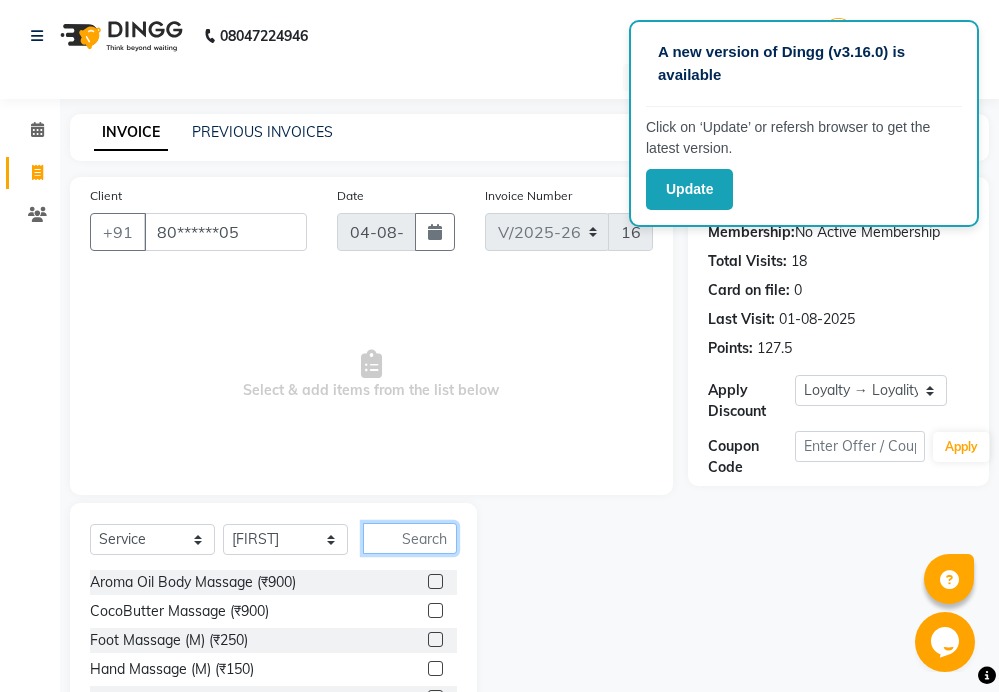 click 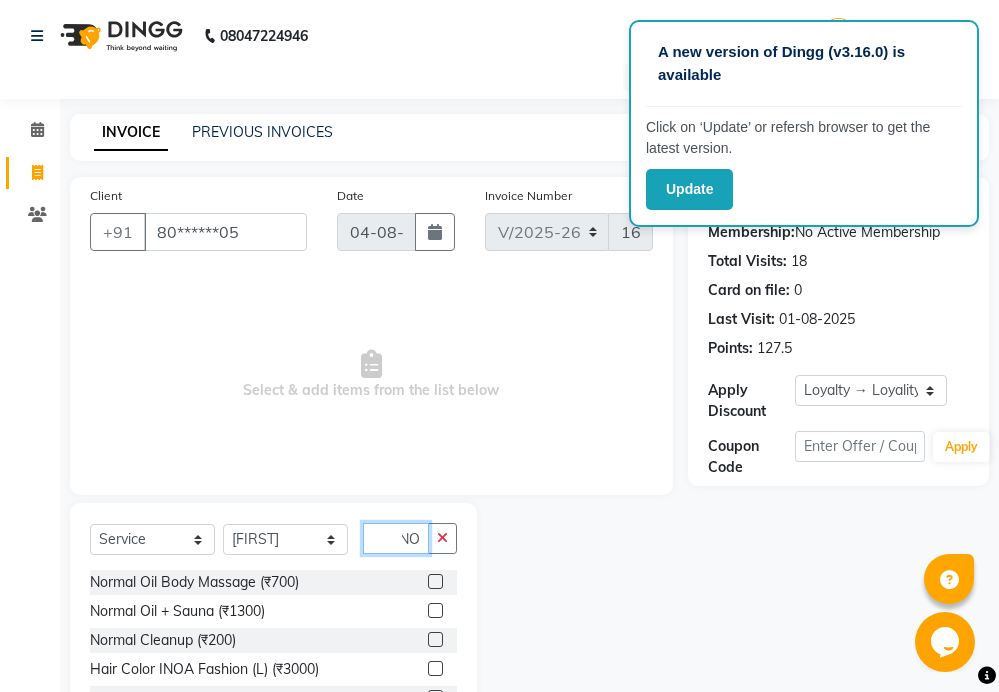 scroll, scrollTop: 0, scrollLeft: 13, axis: horizontal 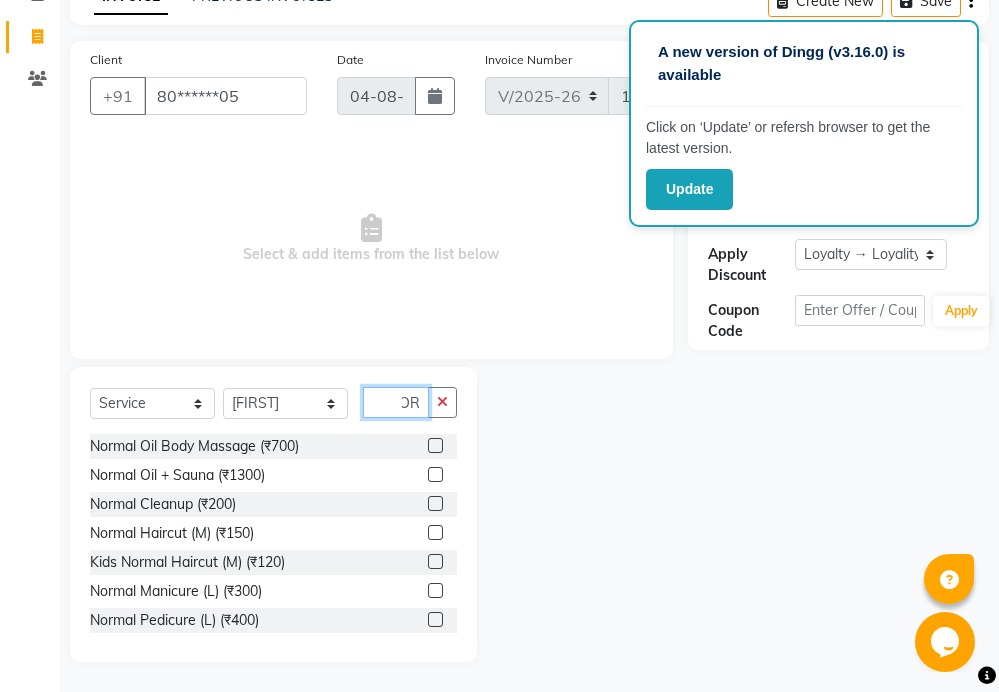 type on "NOR" 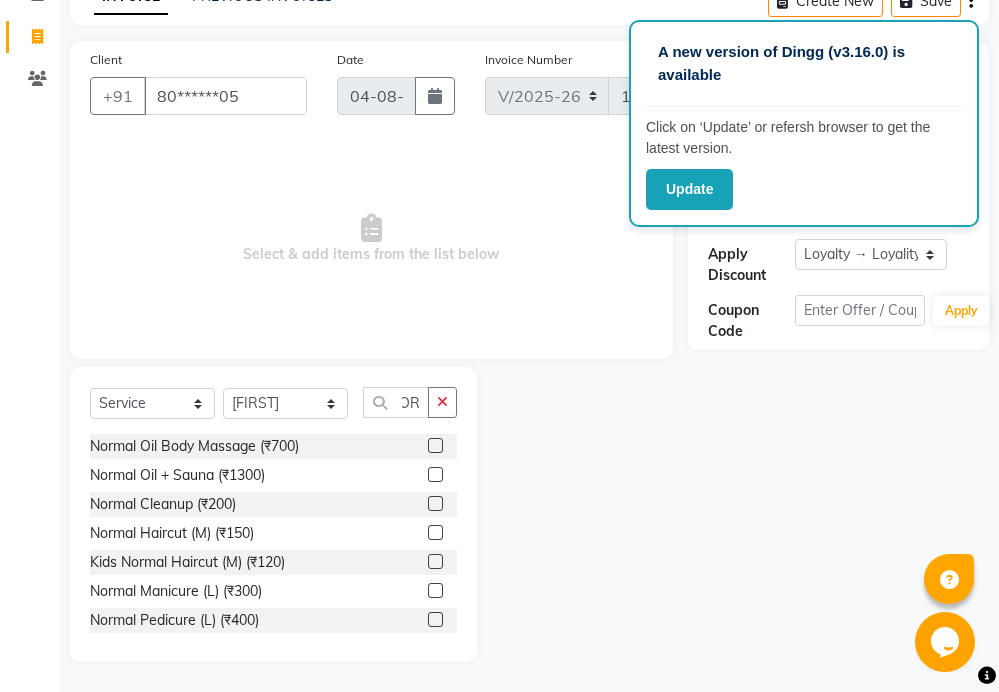 scroll, scrollTop: 0, scrollLeft: 0, axis: both 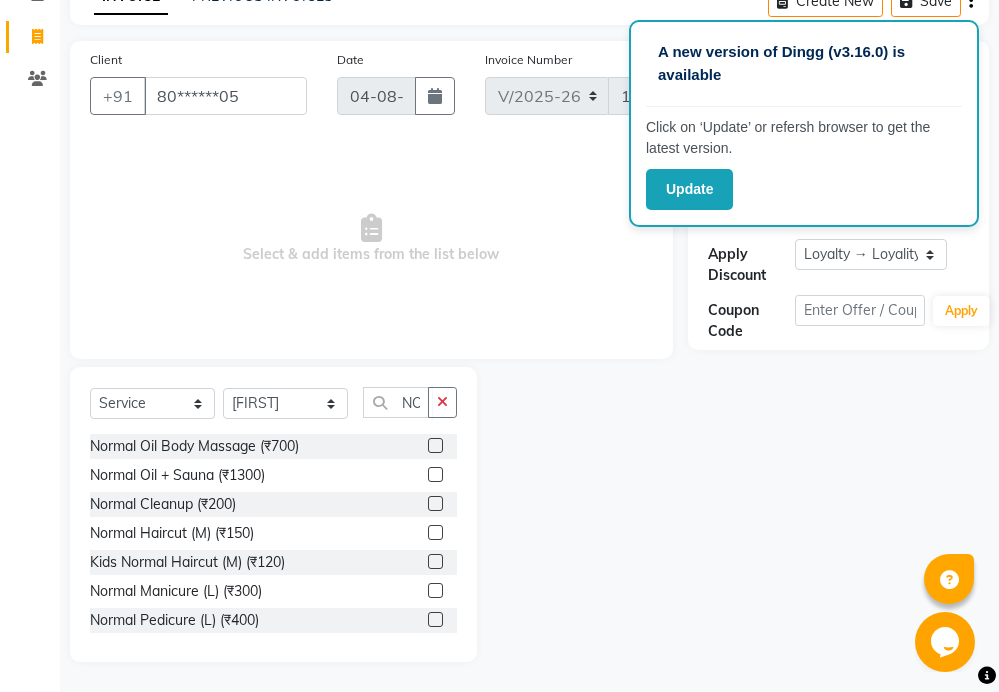 click 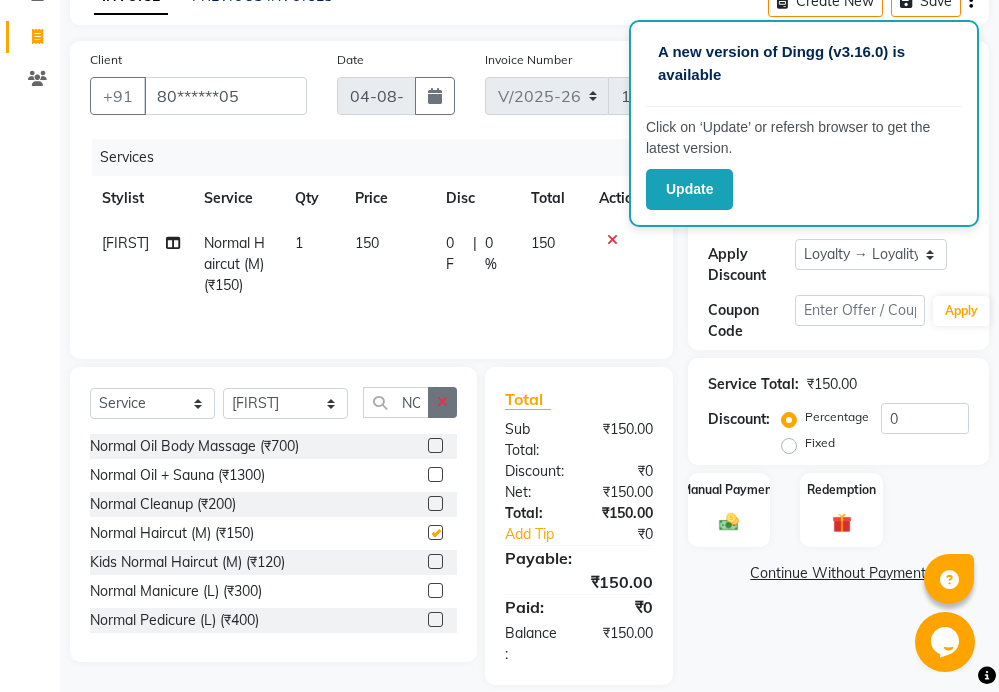 checkbox on "false" 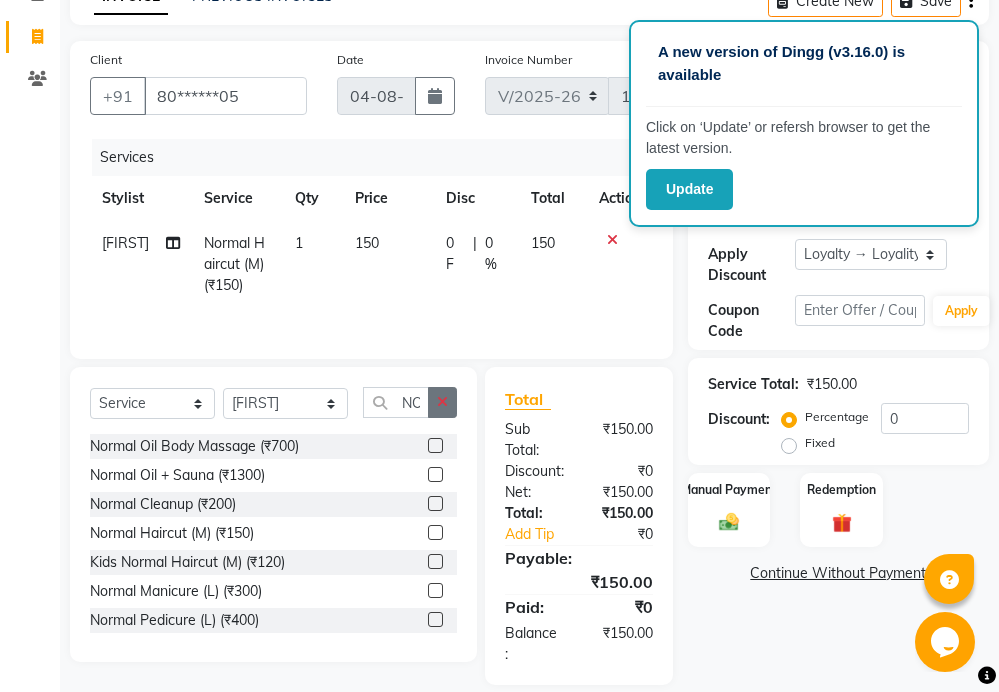 click 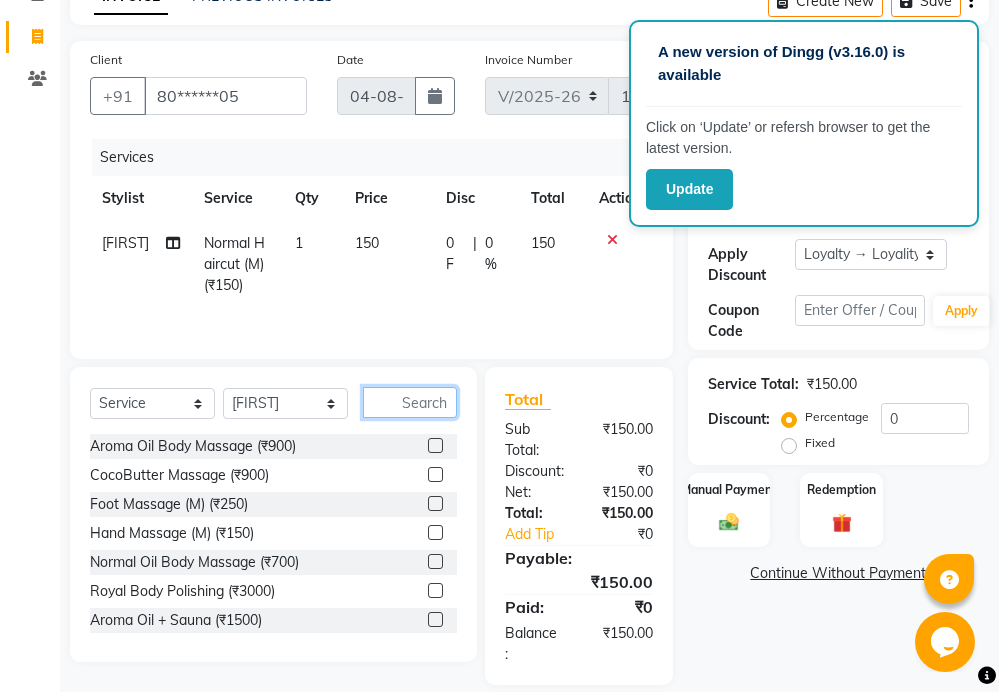 click 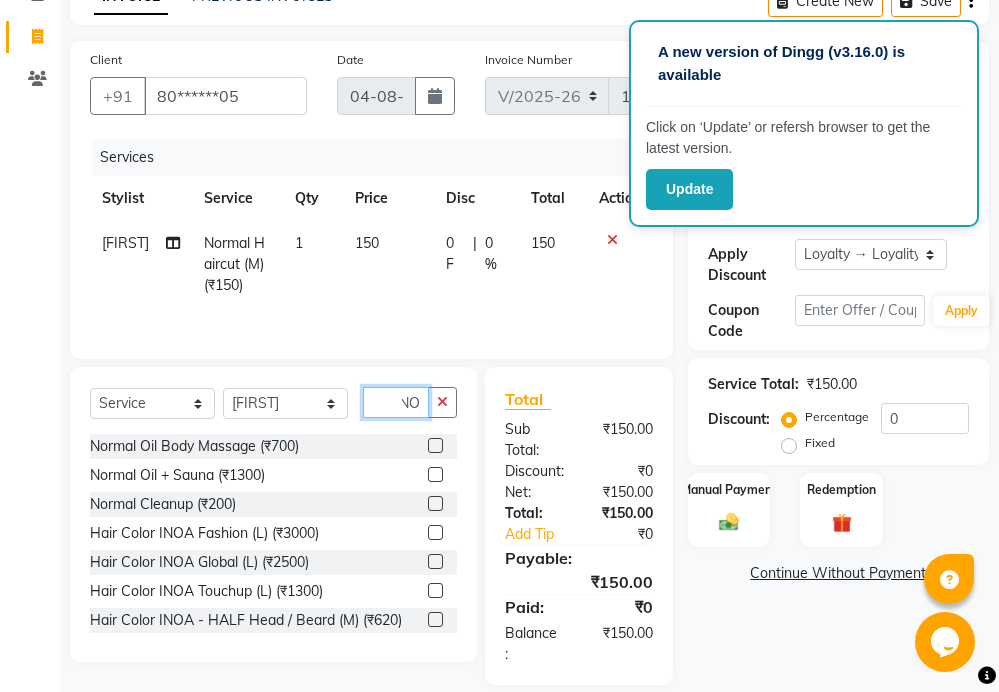 scroll, scrollTop: 0, scrollLeft: 13, axis: horizontal 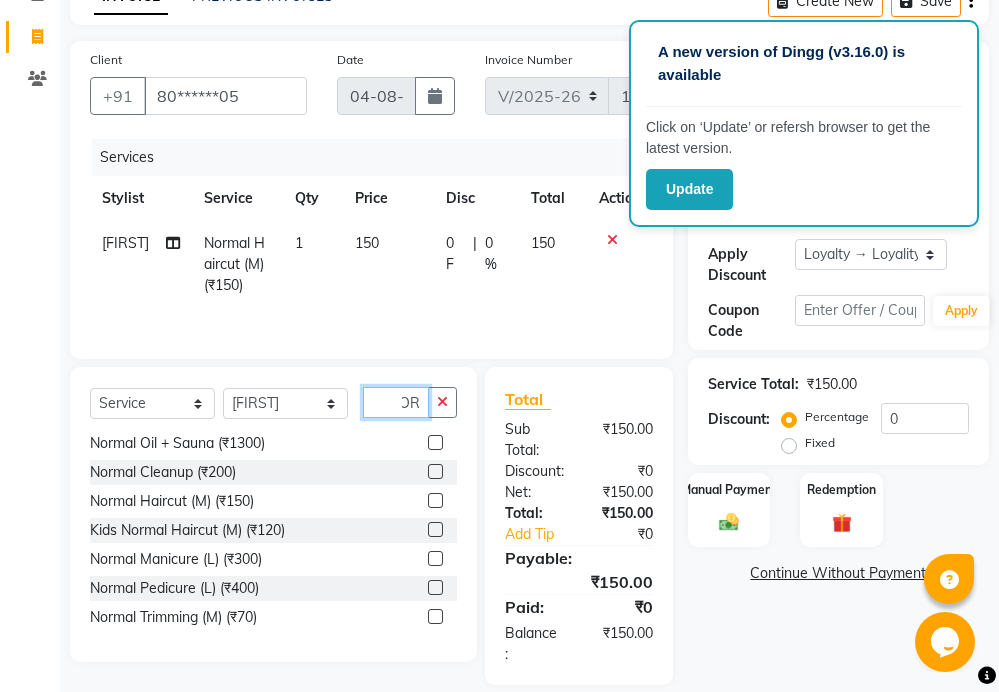 type on "NOR" 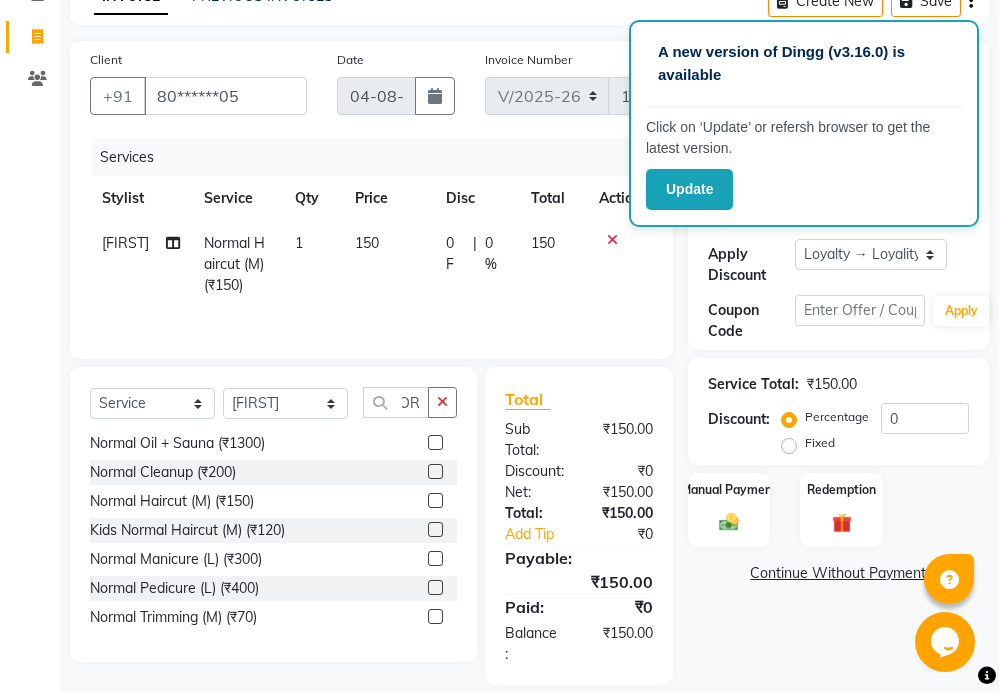 scroll, scrollTop: 0, scrollLeft: 0, axis: both 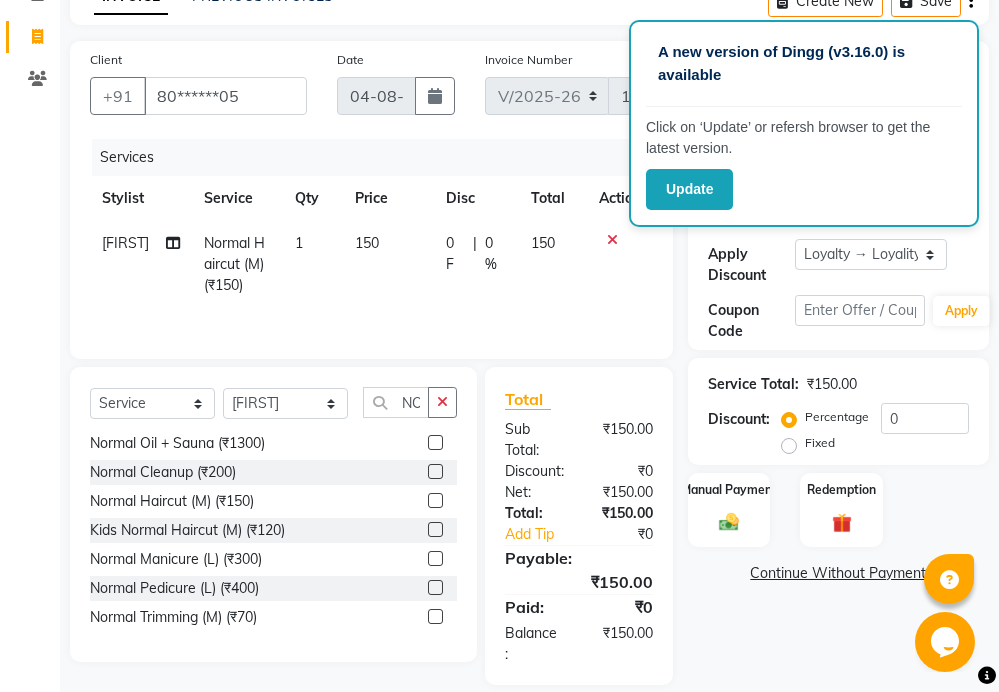 click 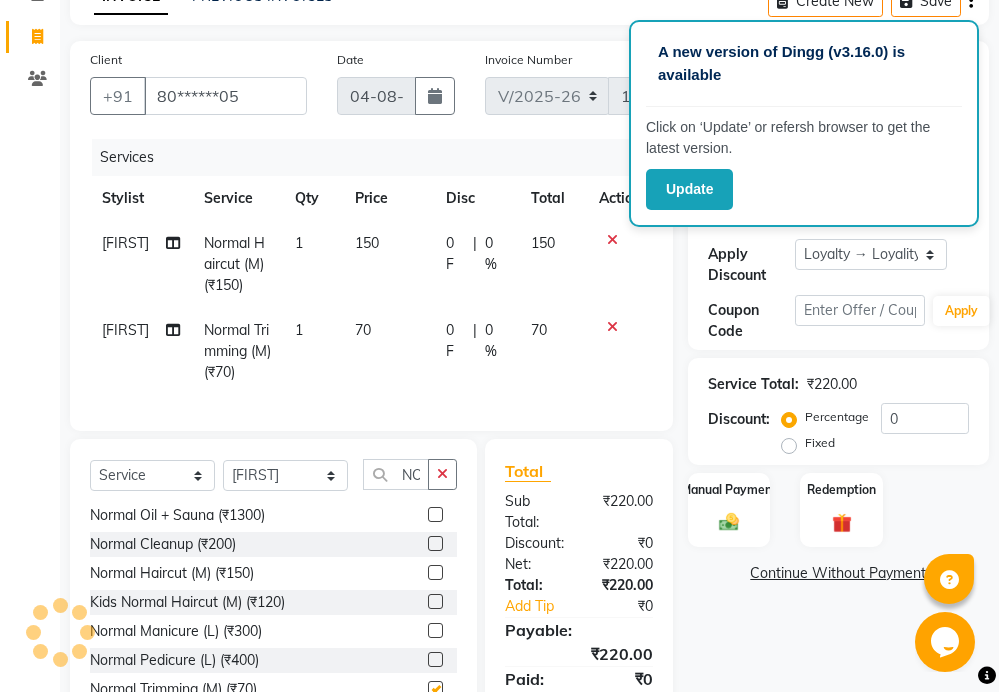 checkbox on "false" 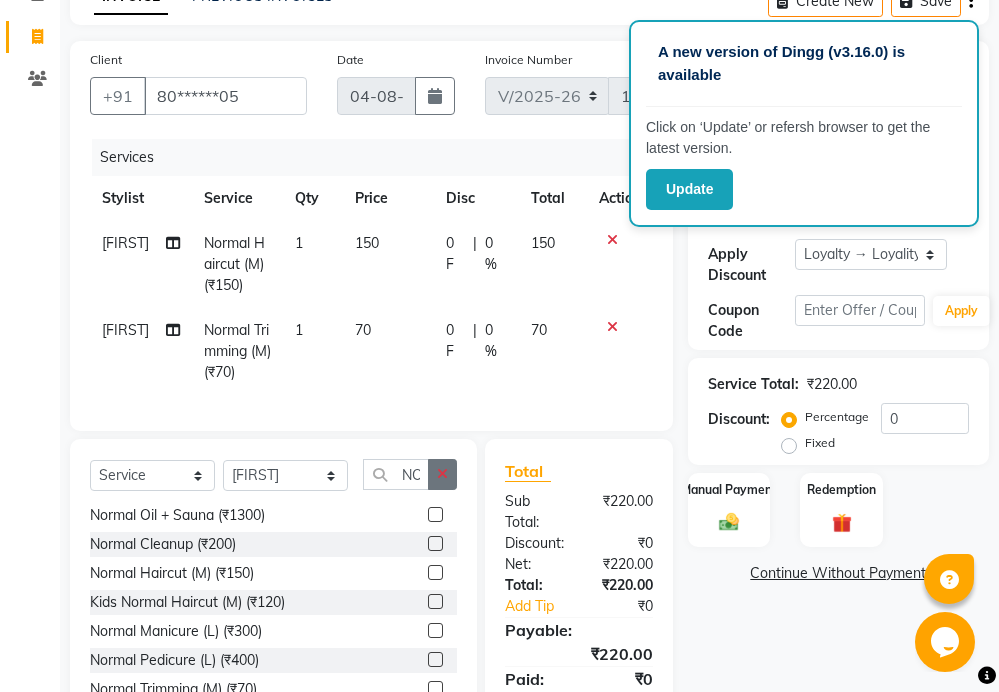 click 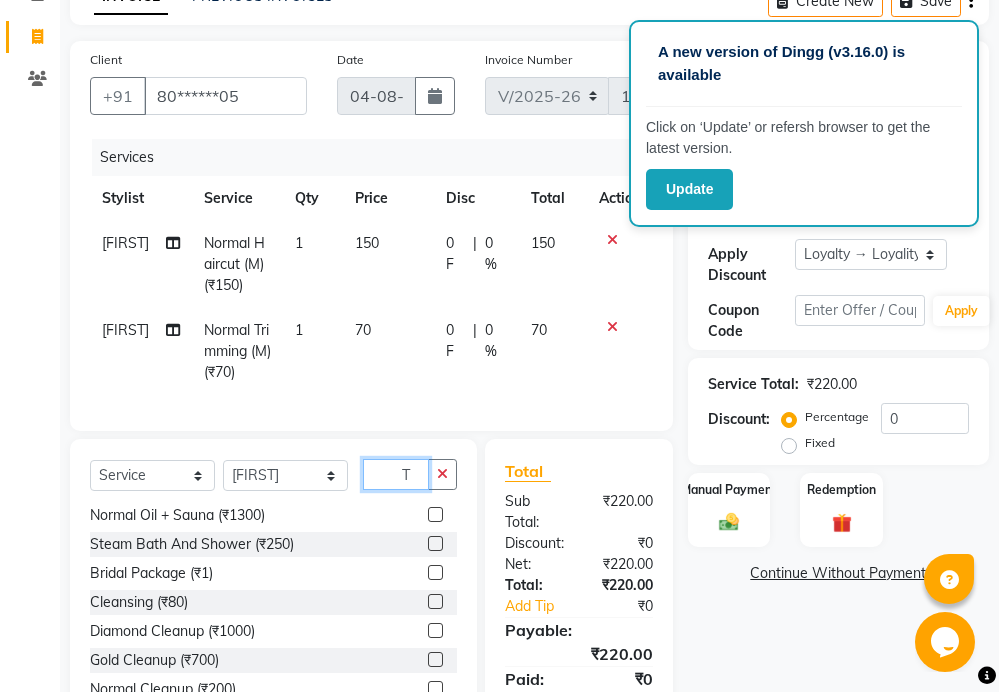 scroll, scrollTop: 32, scrollLeft: 0, axis: vertical 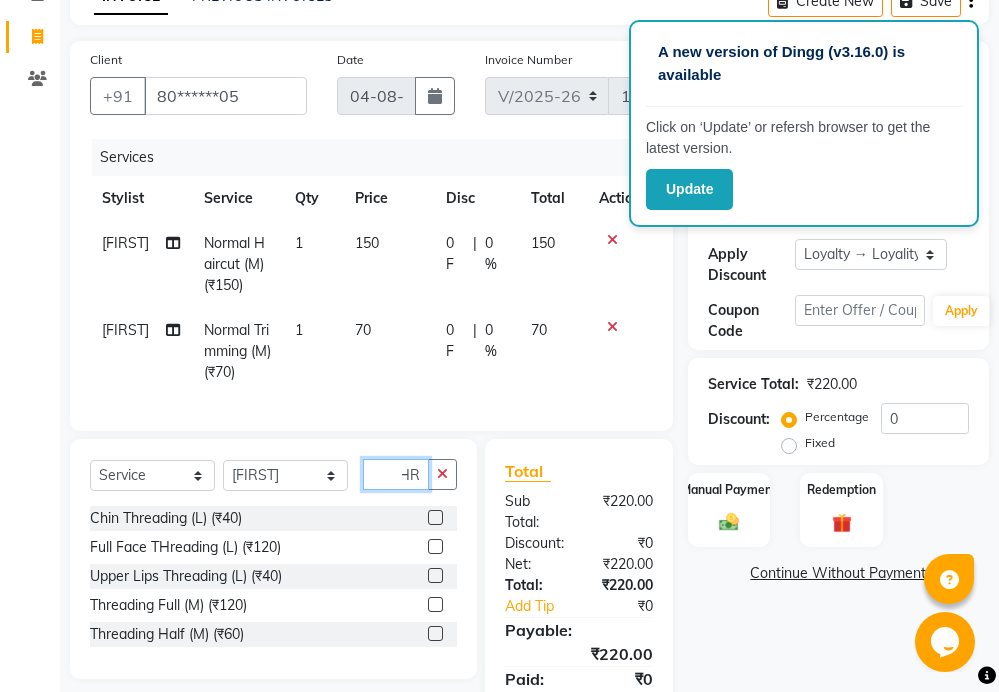 type on "THR" 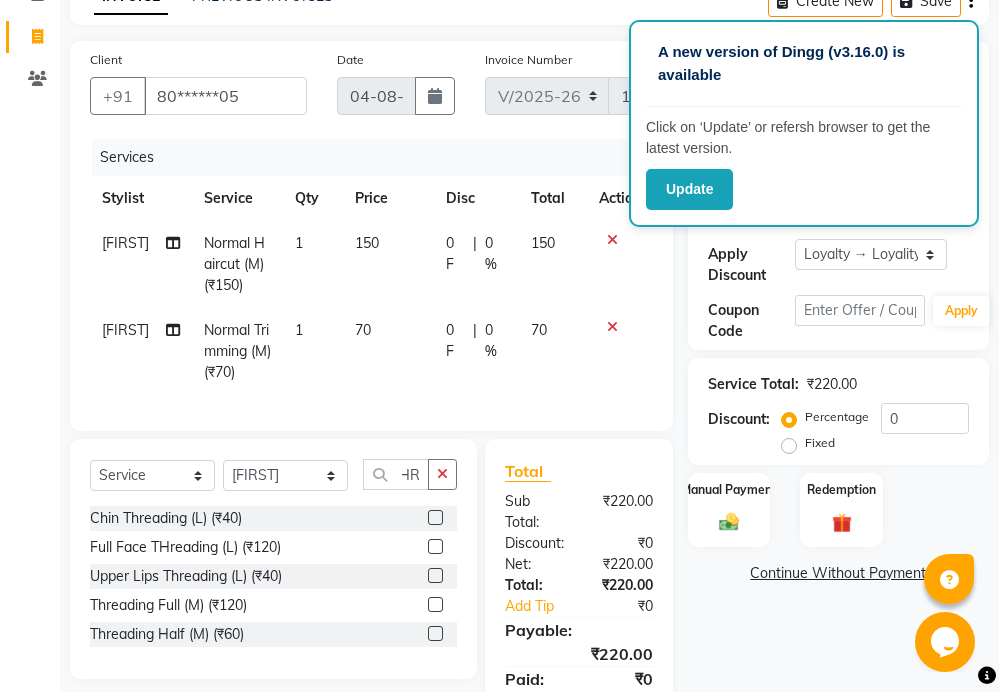 scroll, scrollTop: 0, scrollLeft: 0, axis: both 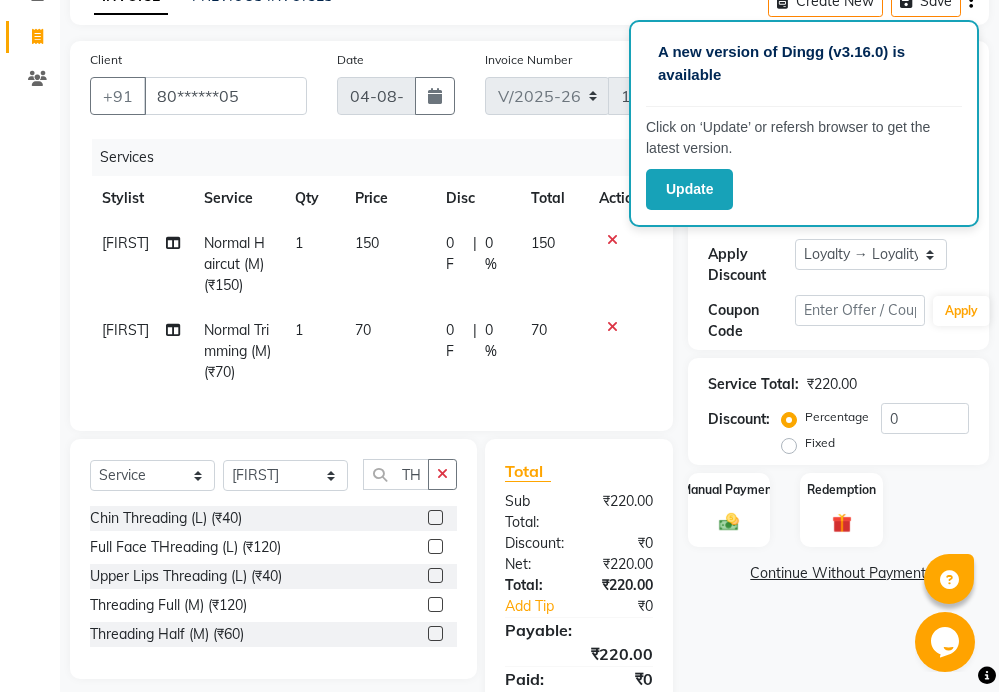 click 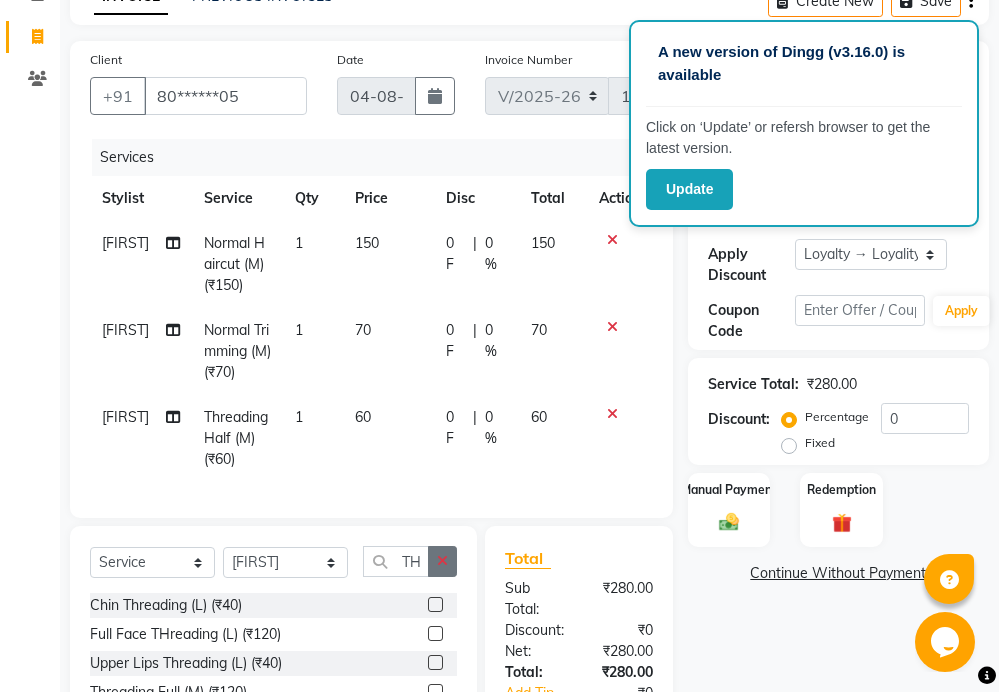 checkbox on "false" 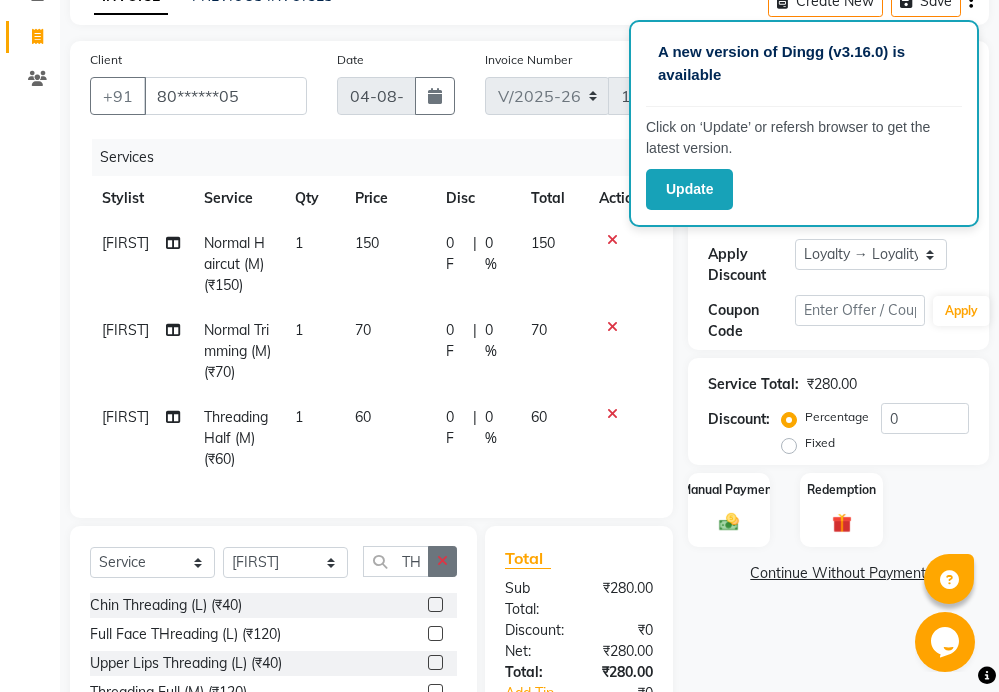 click 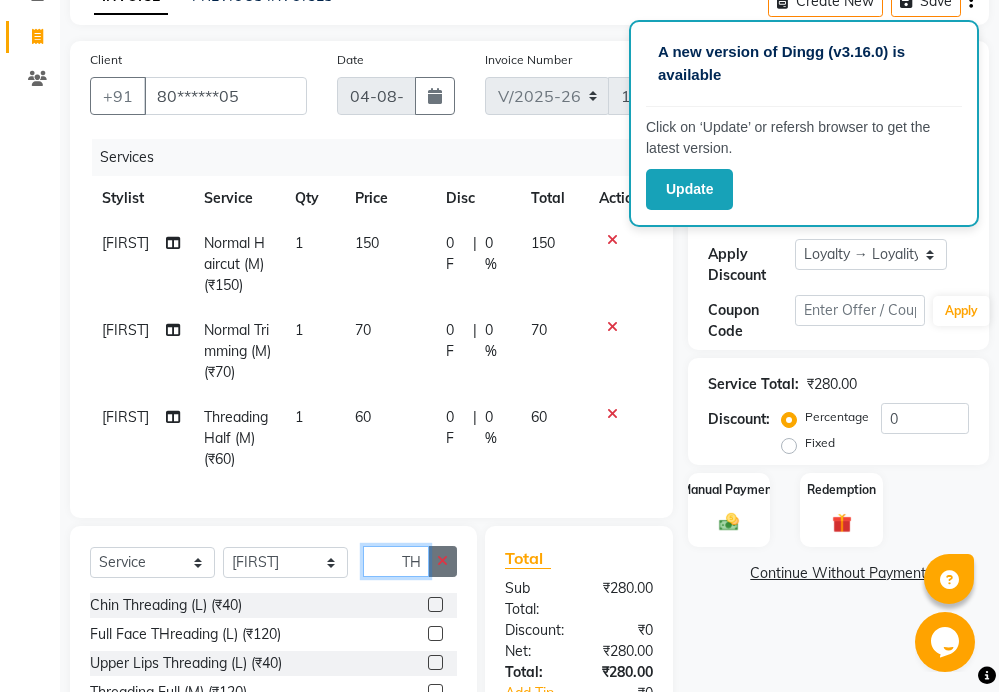 type 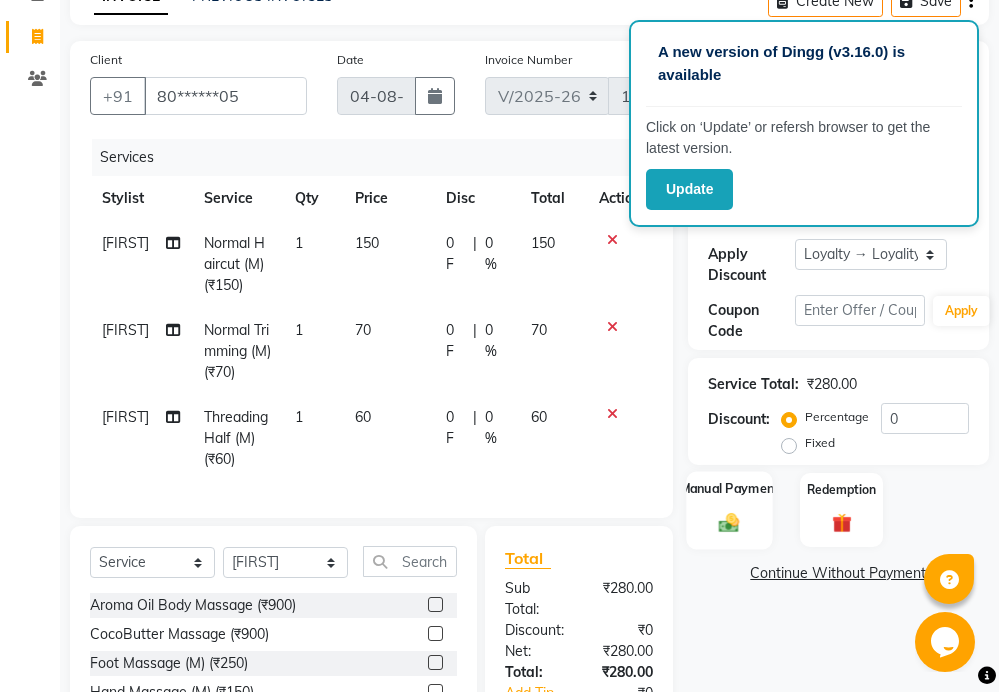 click 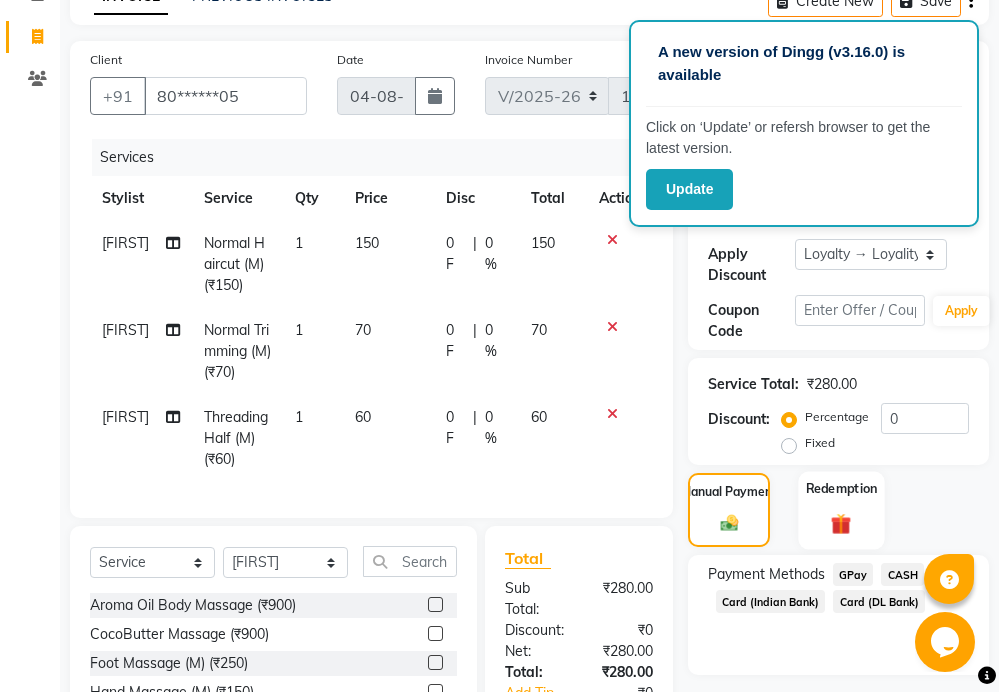 click 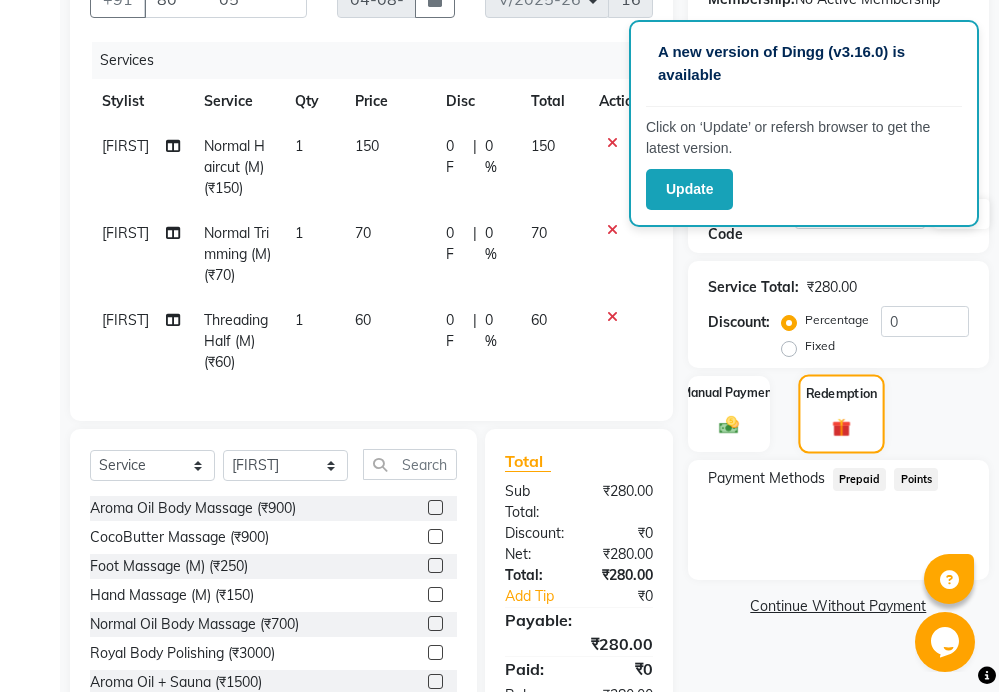scroll, scrollTop: 335, scrollLeft: 0, axis: vertical 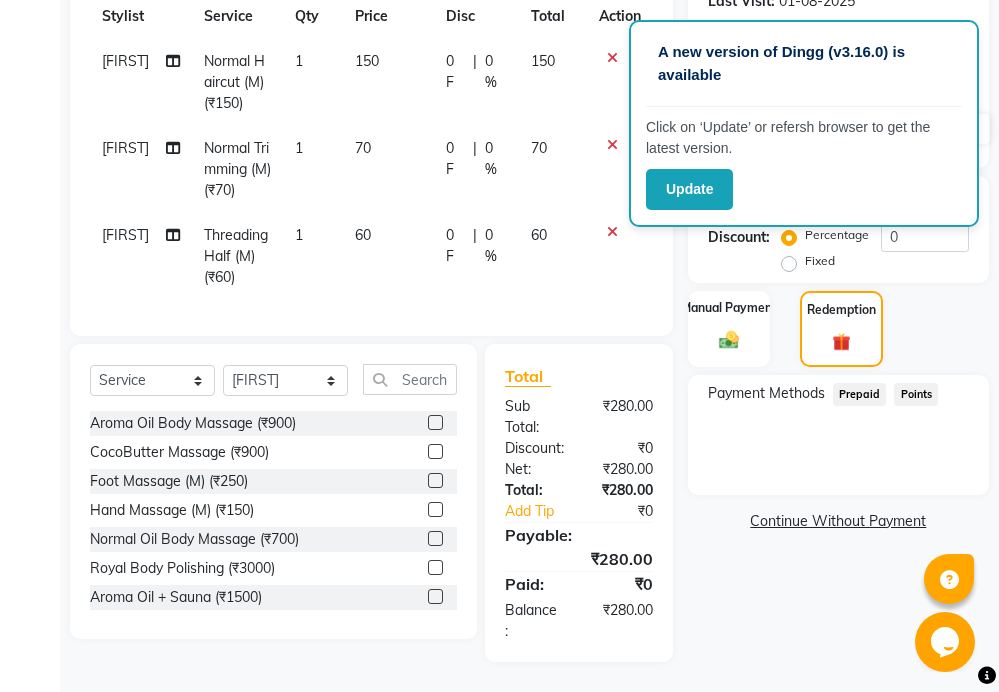 click on "Points" 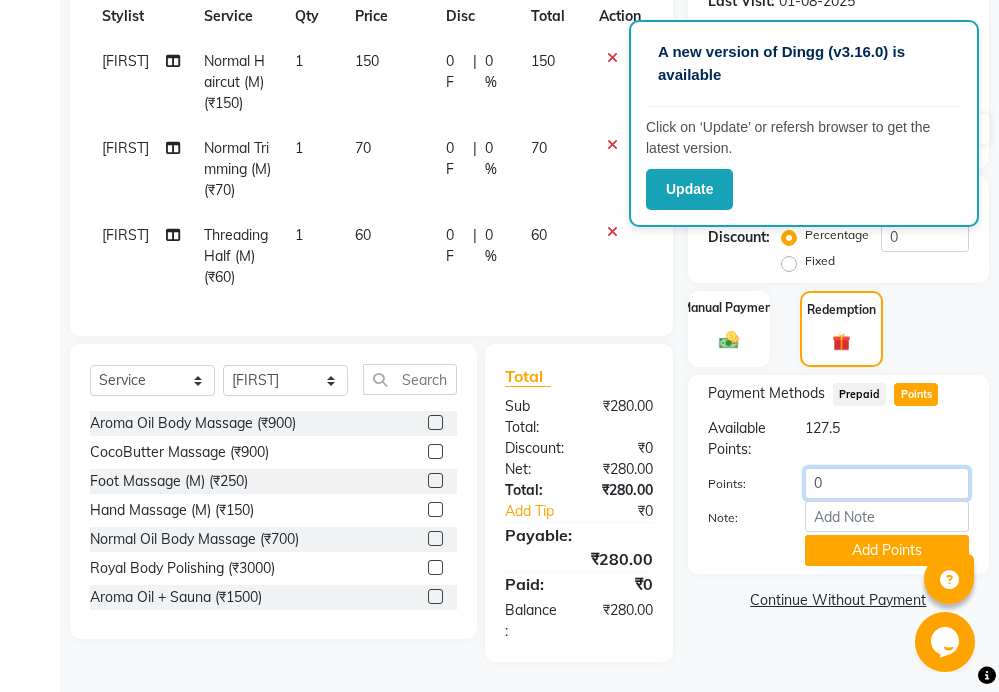 click on "0" 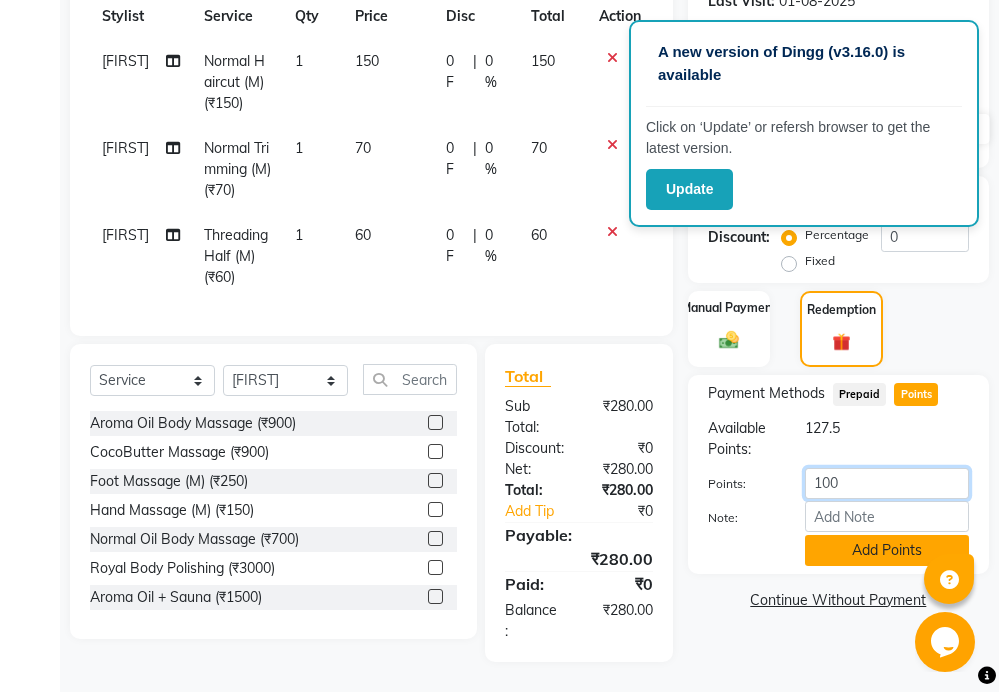 type on "100" 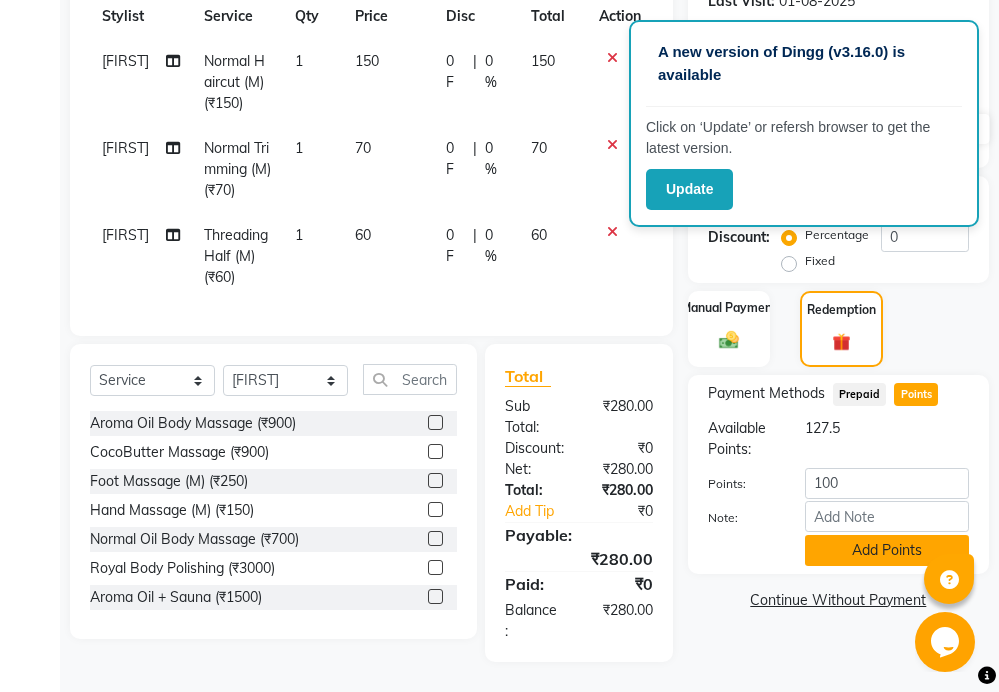click on "Add Points" 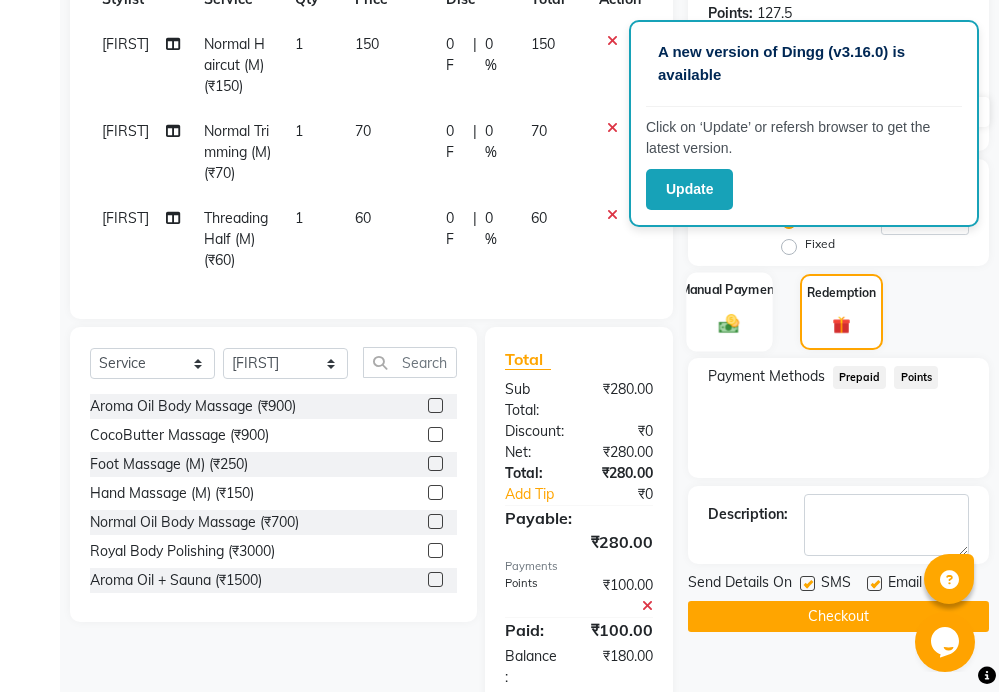 click on "Manual Payment" 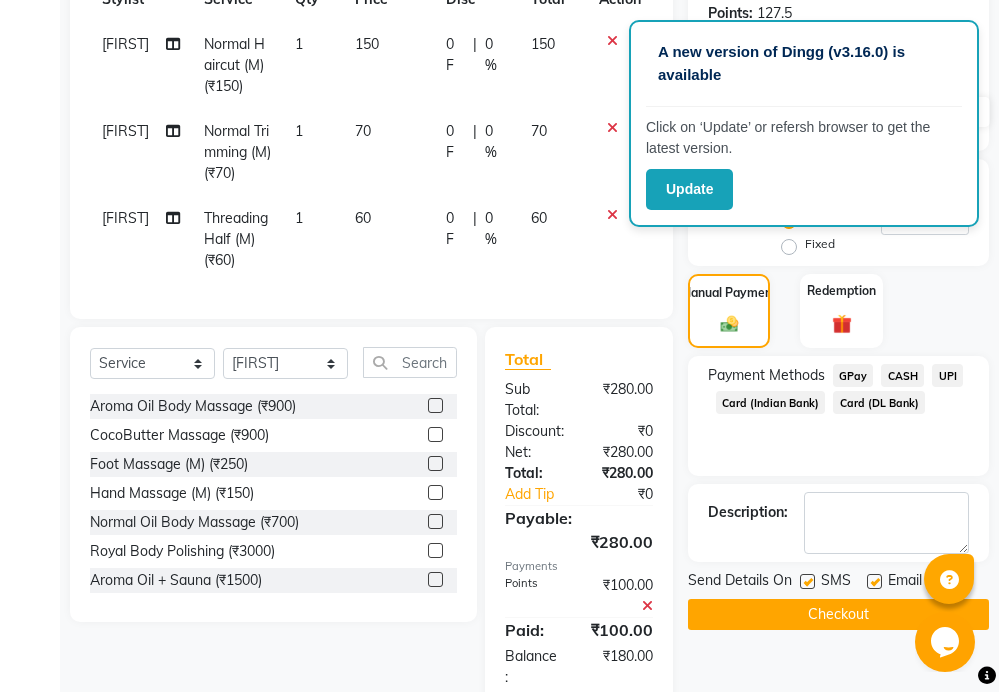 click on "GPay" 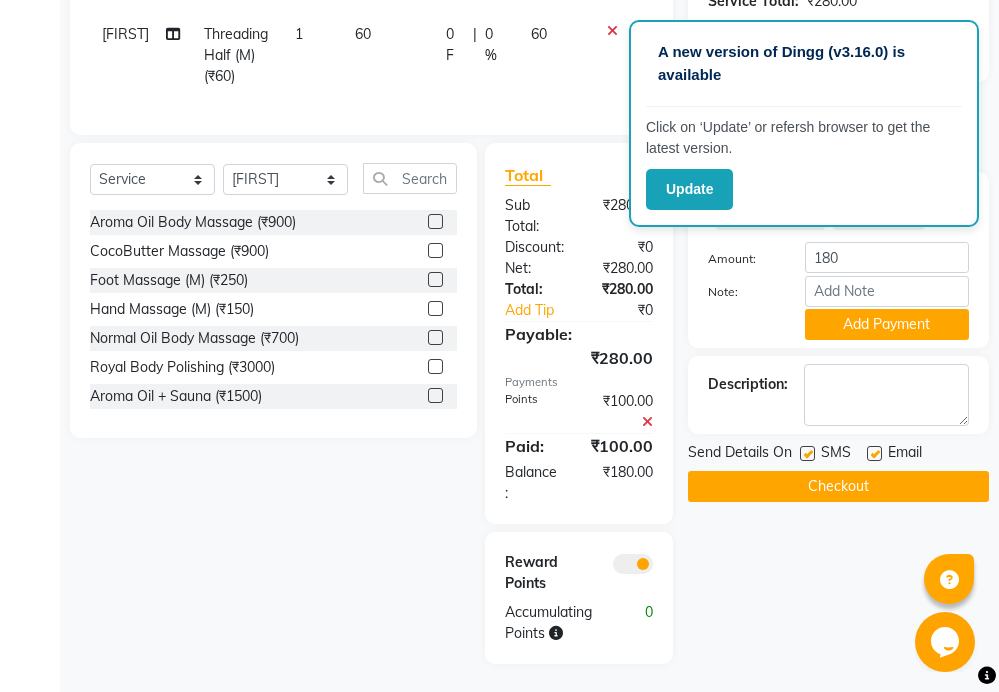 scroll, scrollTop: 538, scrollLeft: 0, axis: vertical 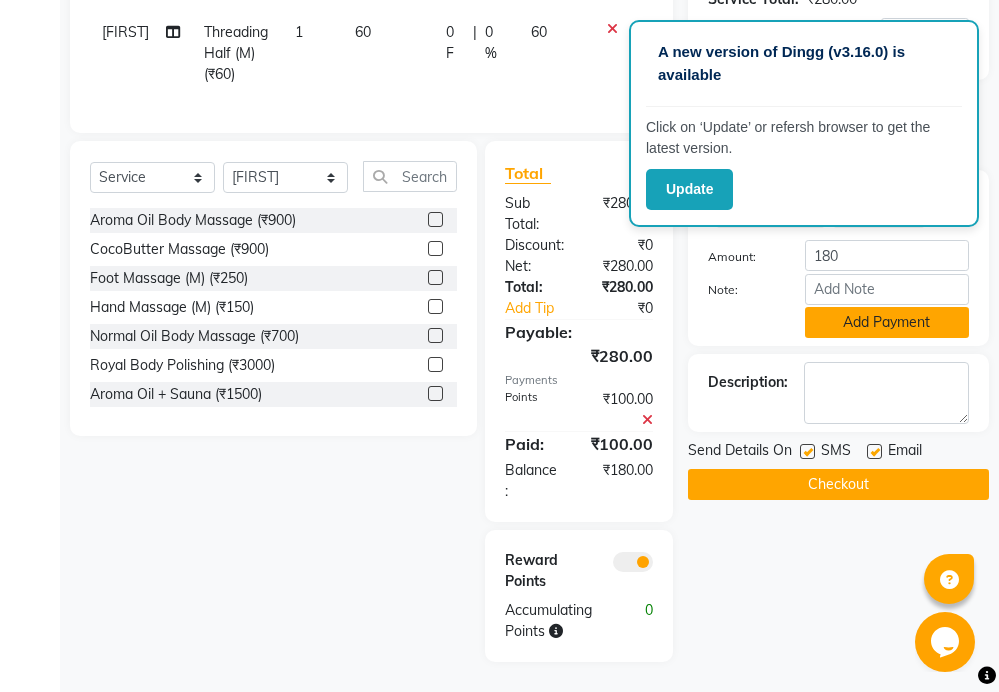 click on "Add Payment" 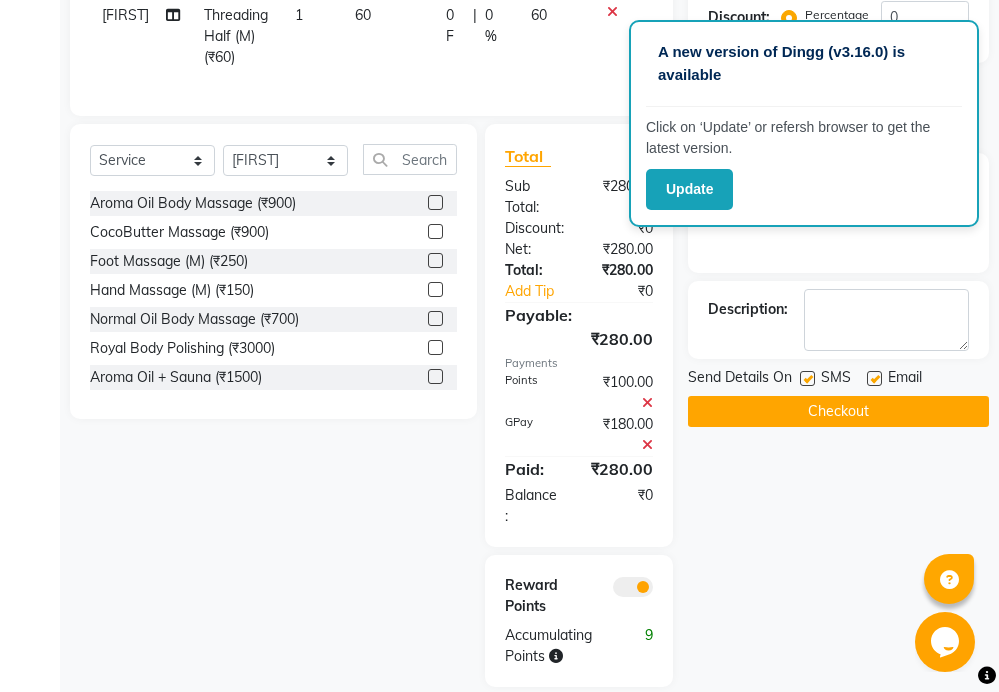 click on "Checkout" 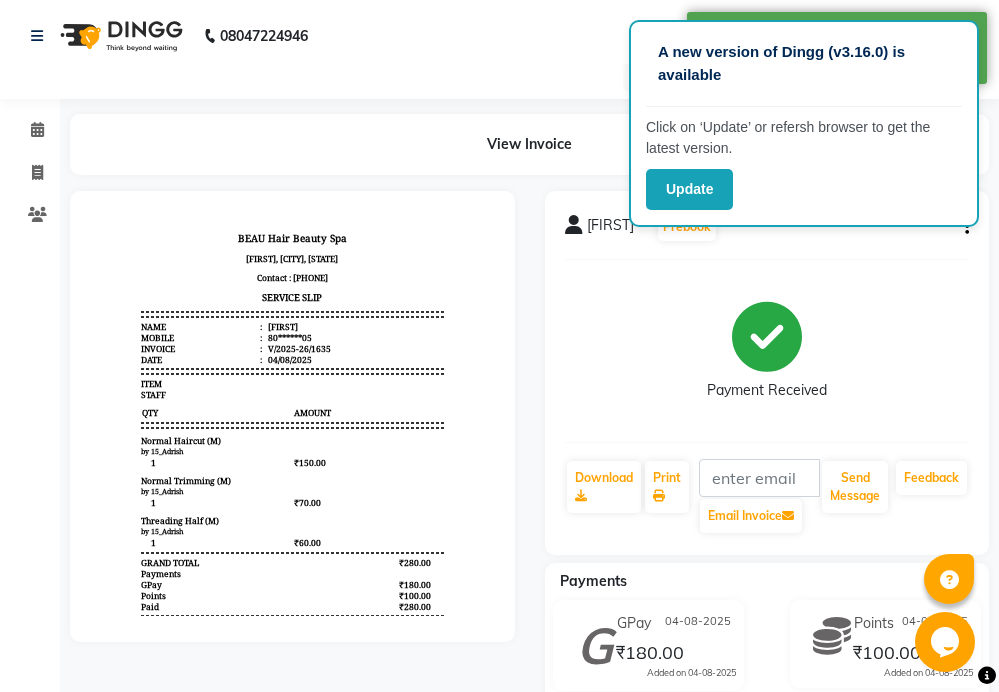 scroll, scrollTop: 0, scrollLeft: 0, axis: both 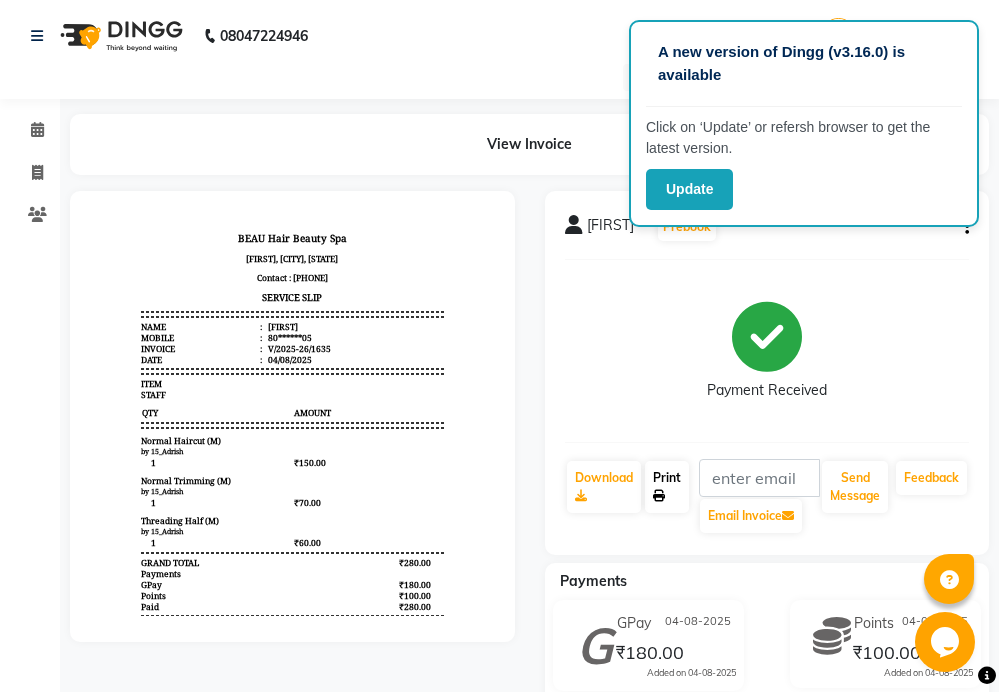 click on "Print" 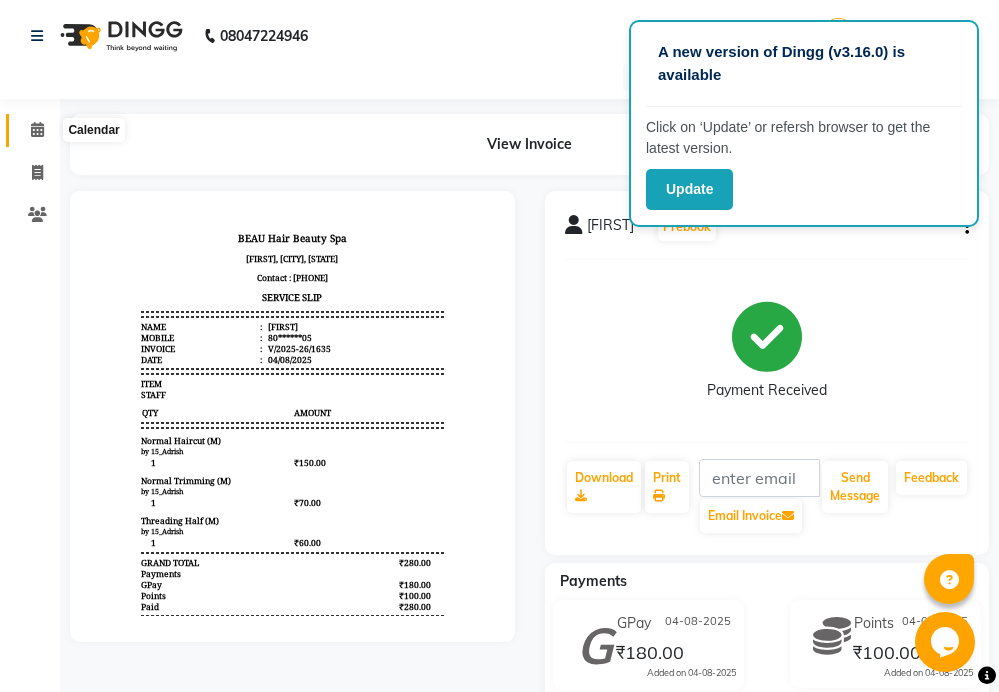 click 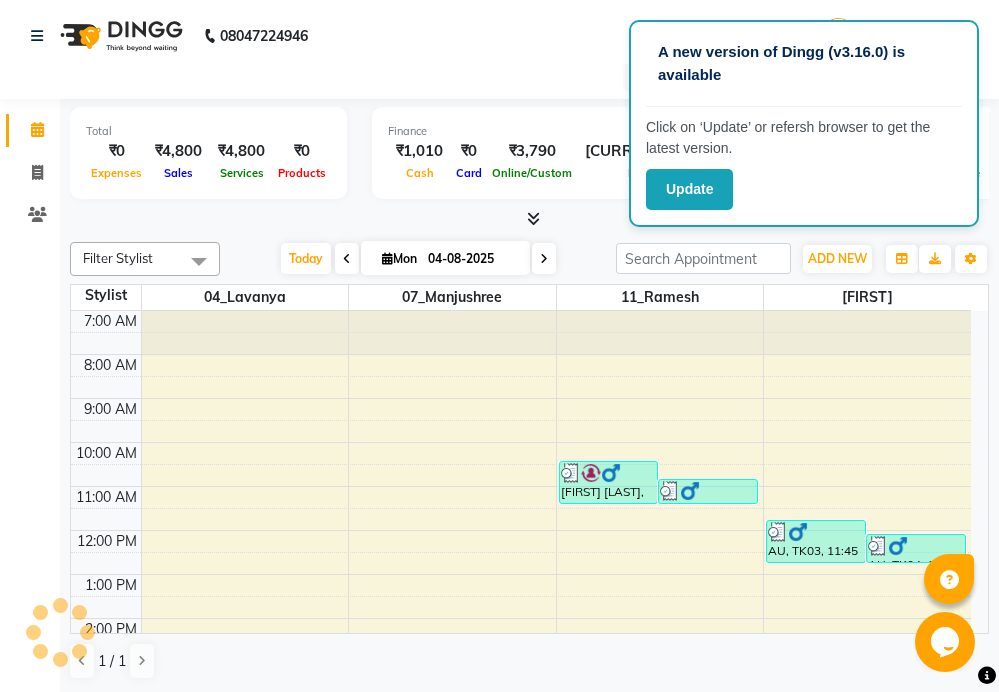 scroll, scrollTop: 0, scrollLeft: 0, axis: both 